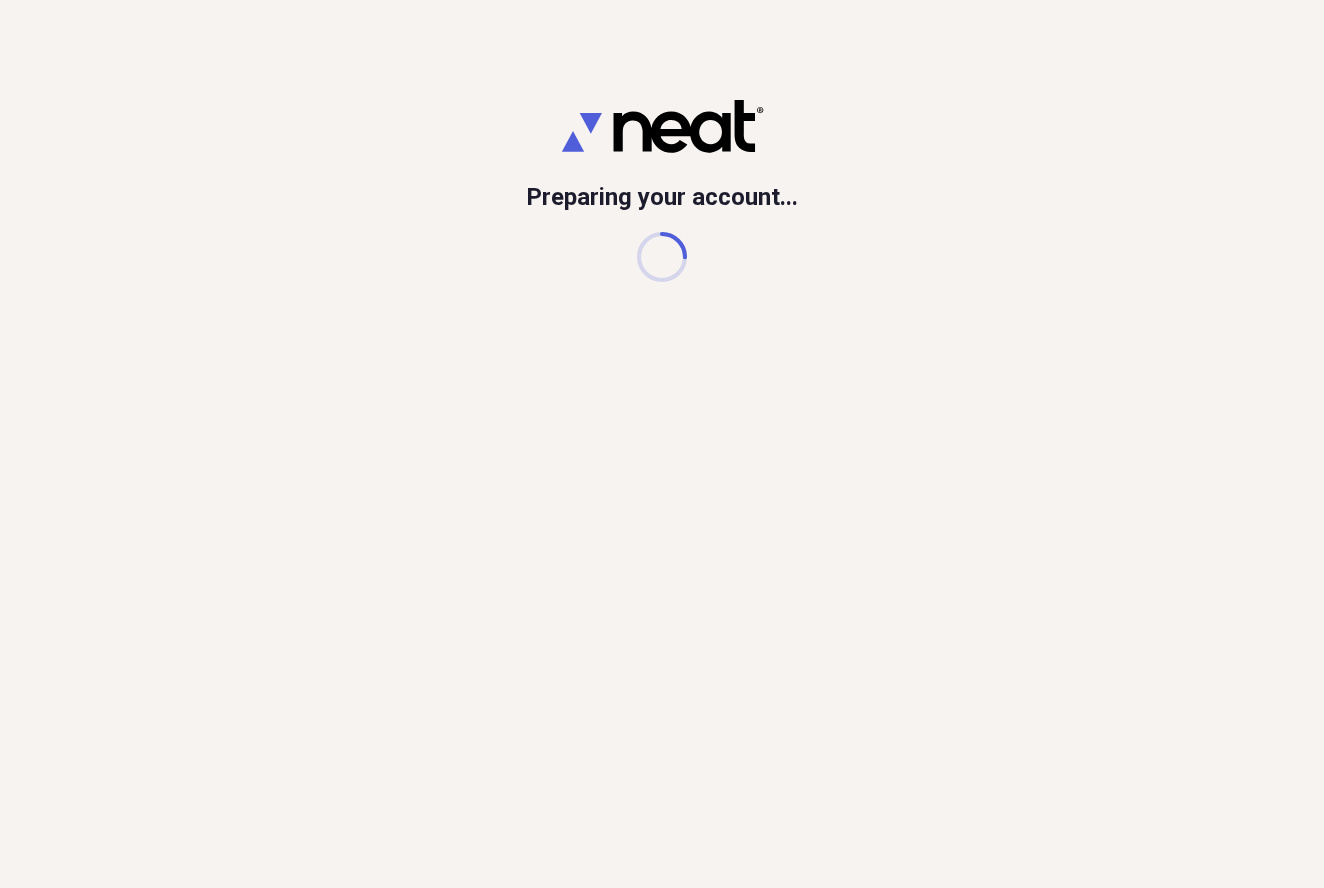 scroll, scrollTop: 0, scrollLeft: 0, axis: both 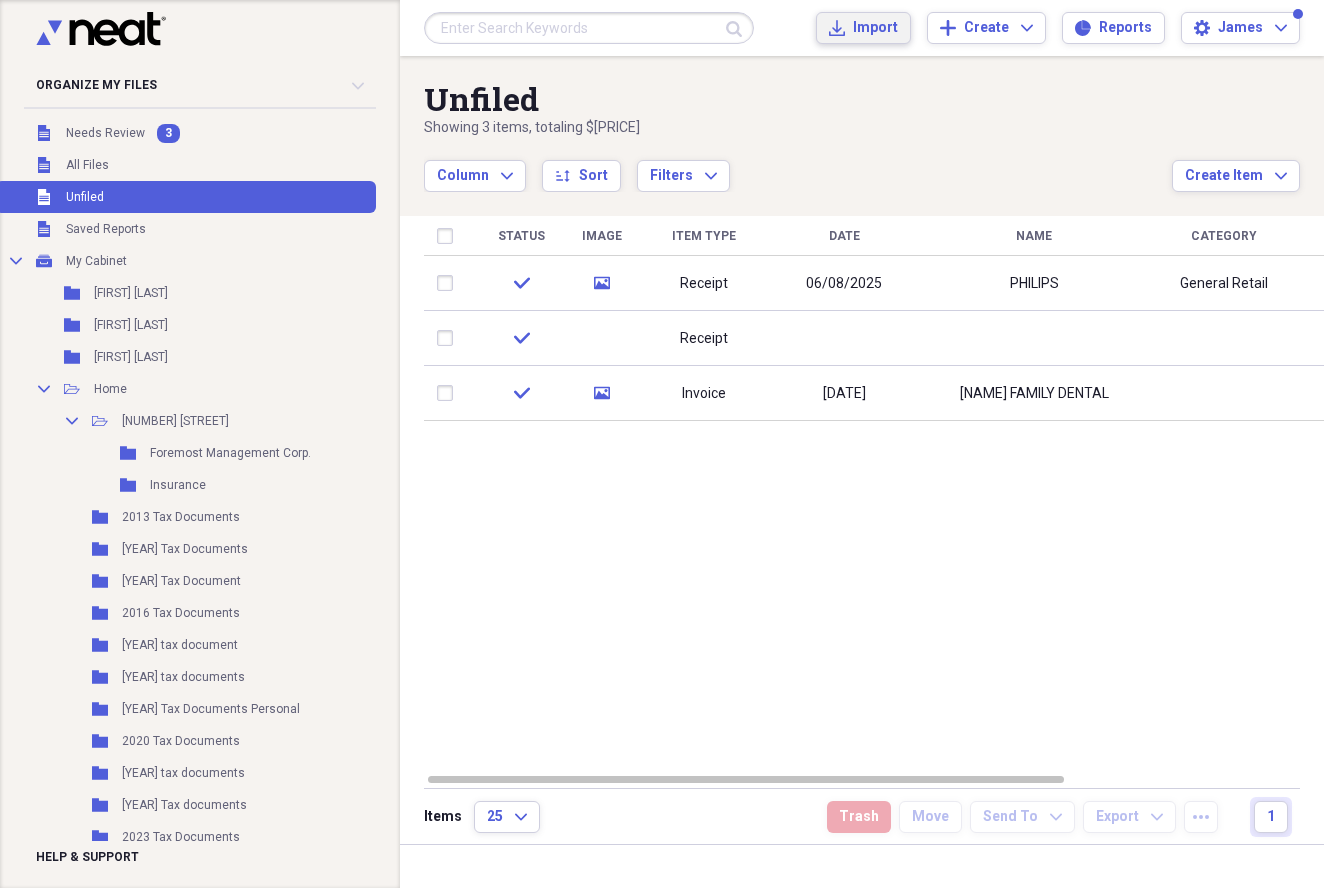 click on "Import" at bounding box center [875, 28] 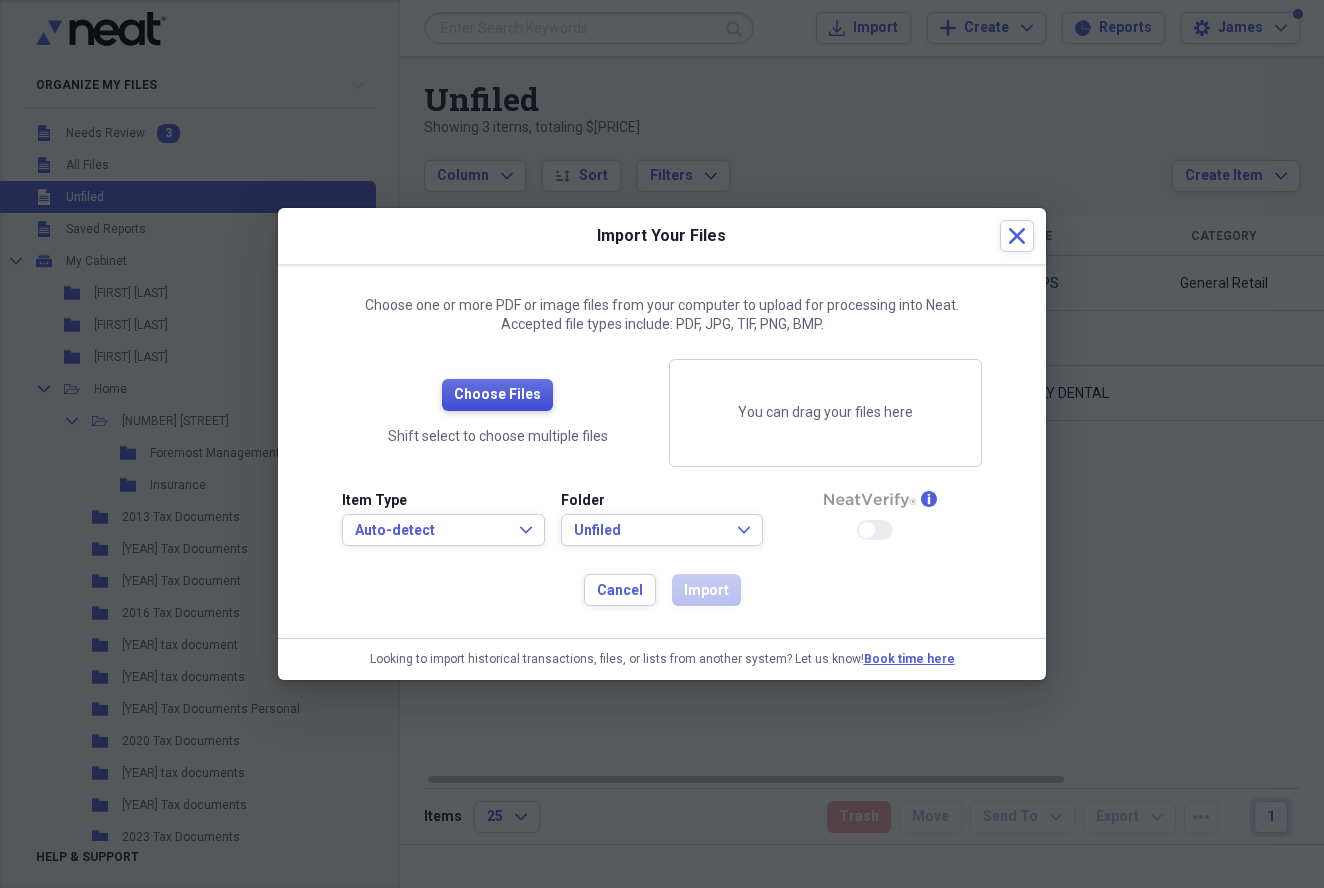 click on "Choose Files" at bounding box center (497, 395) 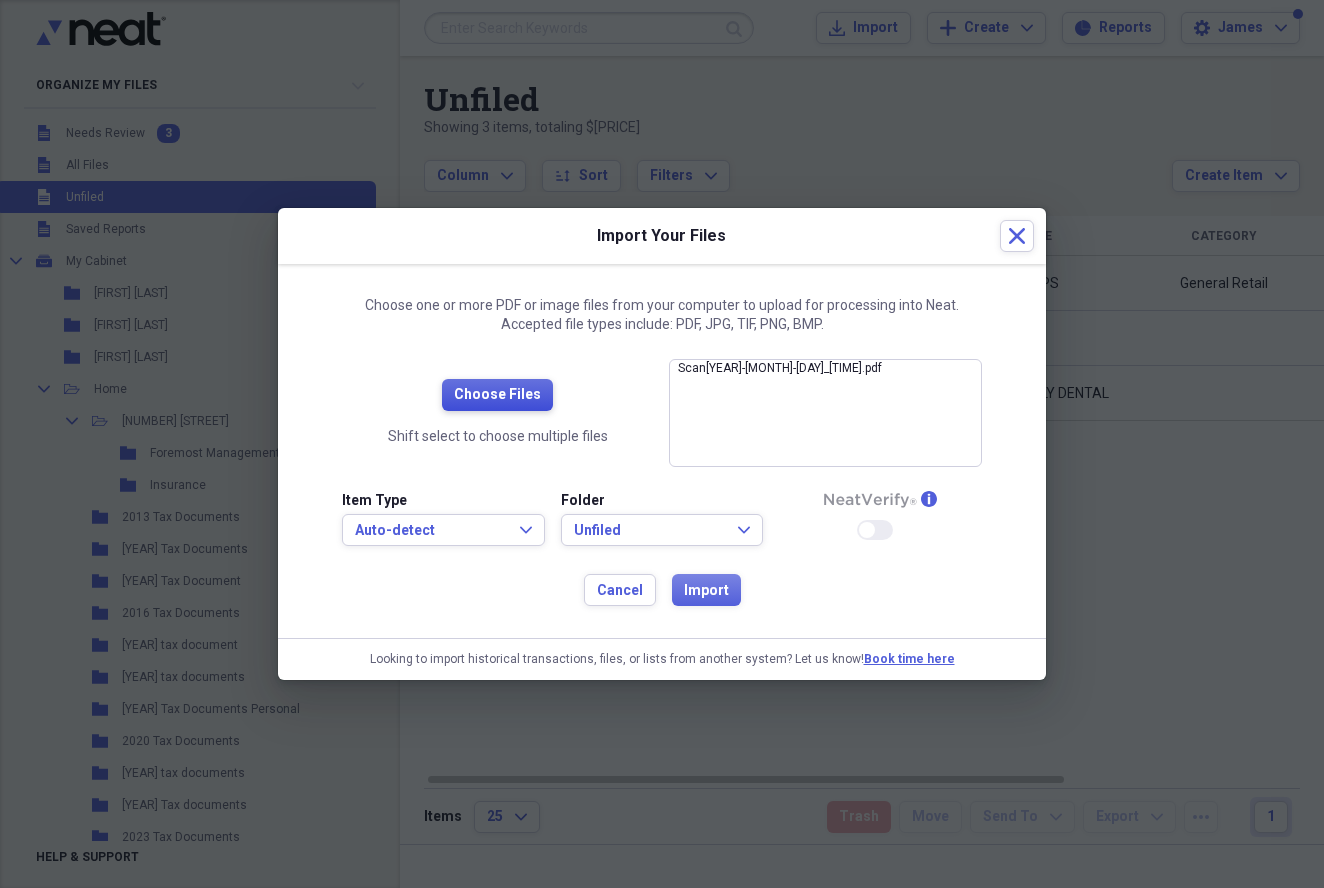 click on "Choose Files" at bounding box center (497, 395) 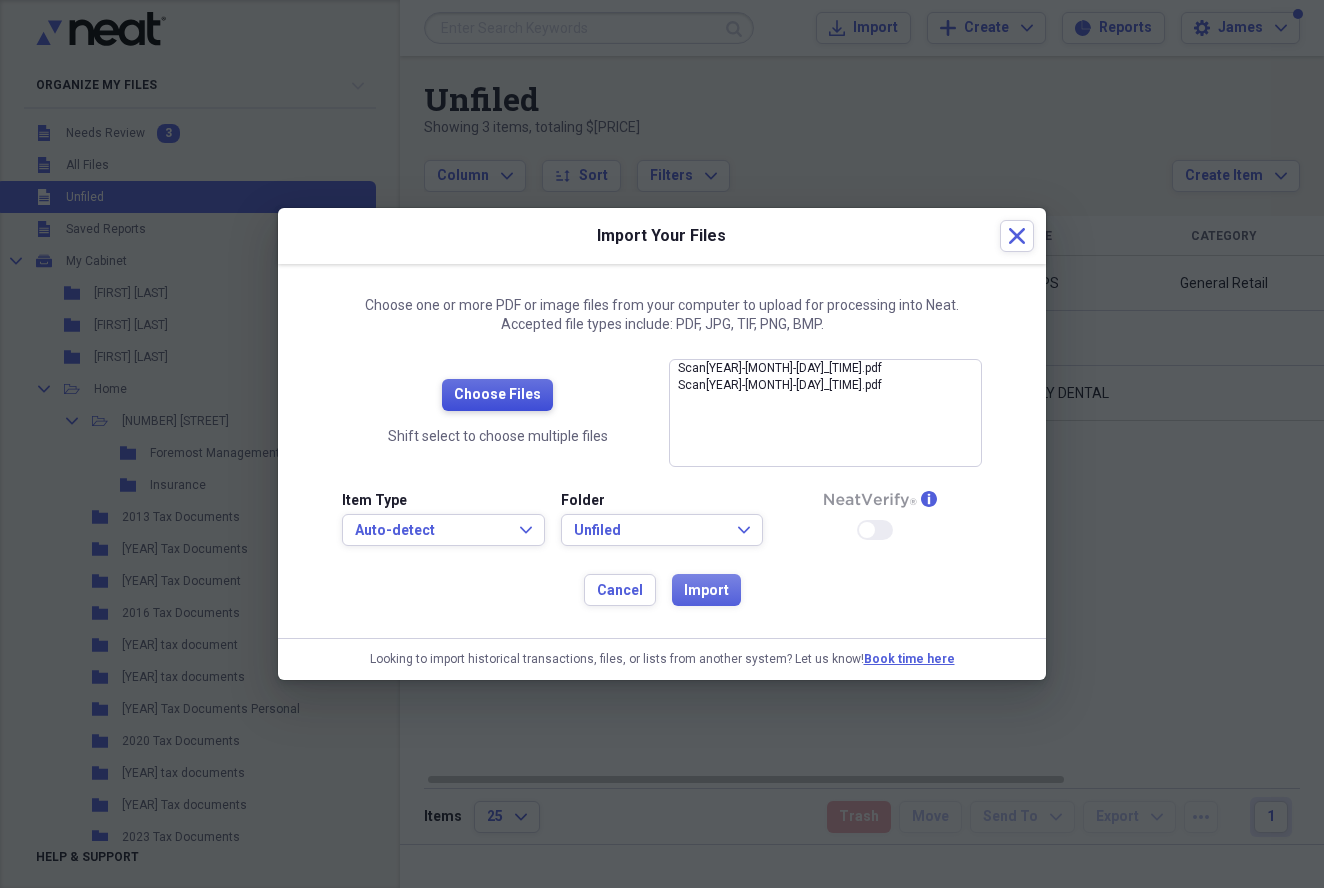click on "Choose Files" at bounding box center [497, 395] 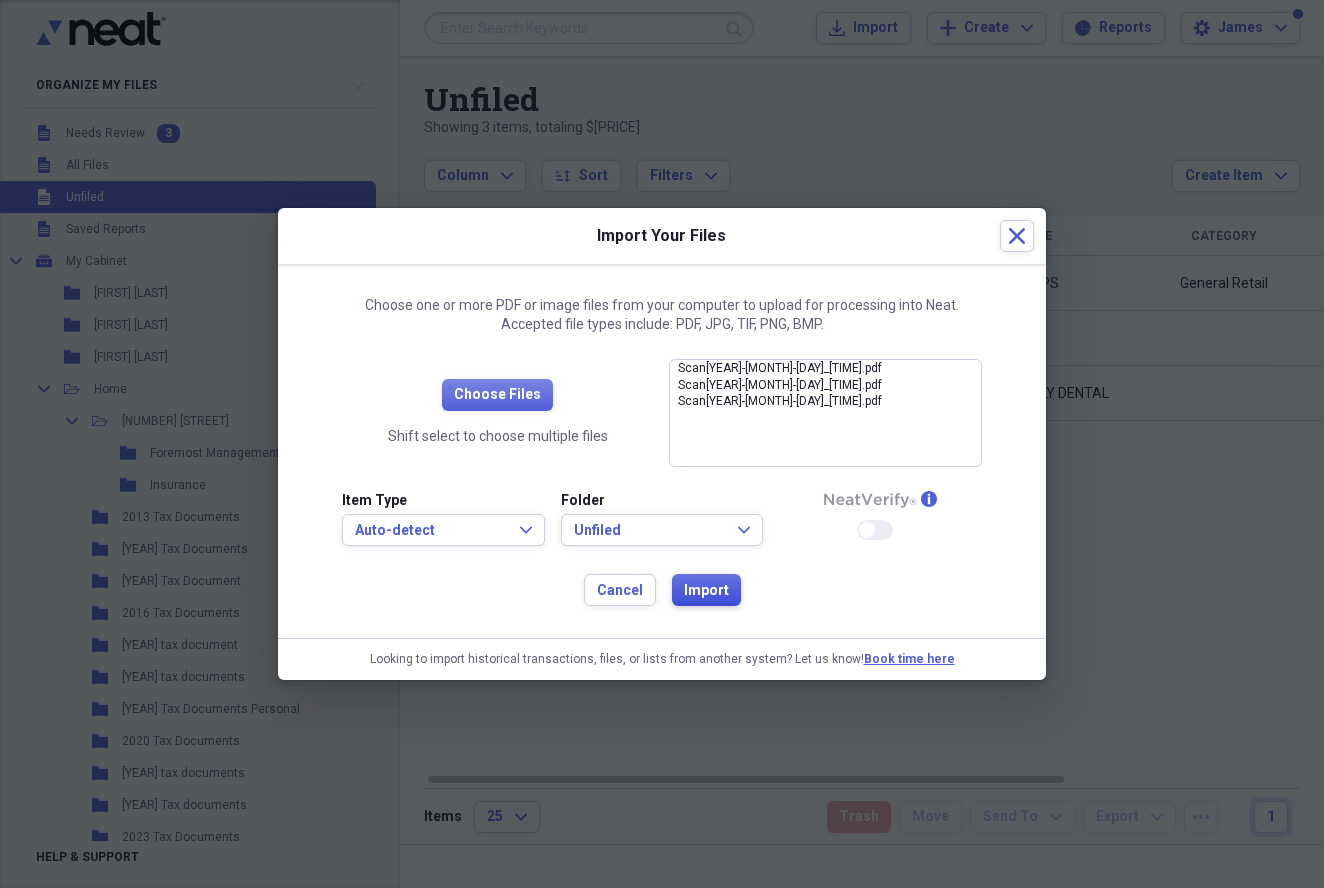 click on "Import" at bounding box center [706, 591] 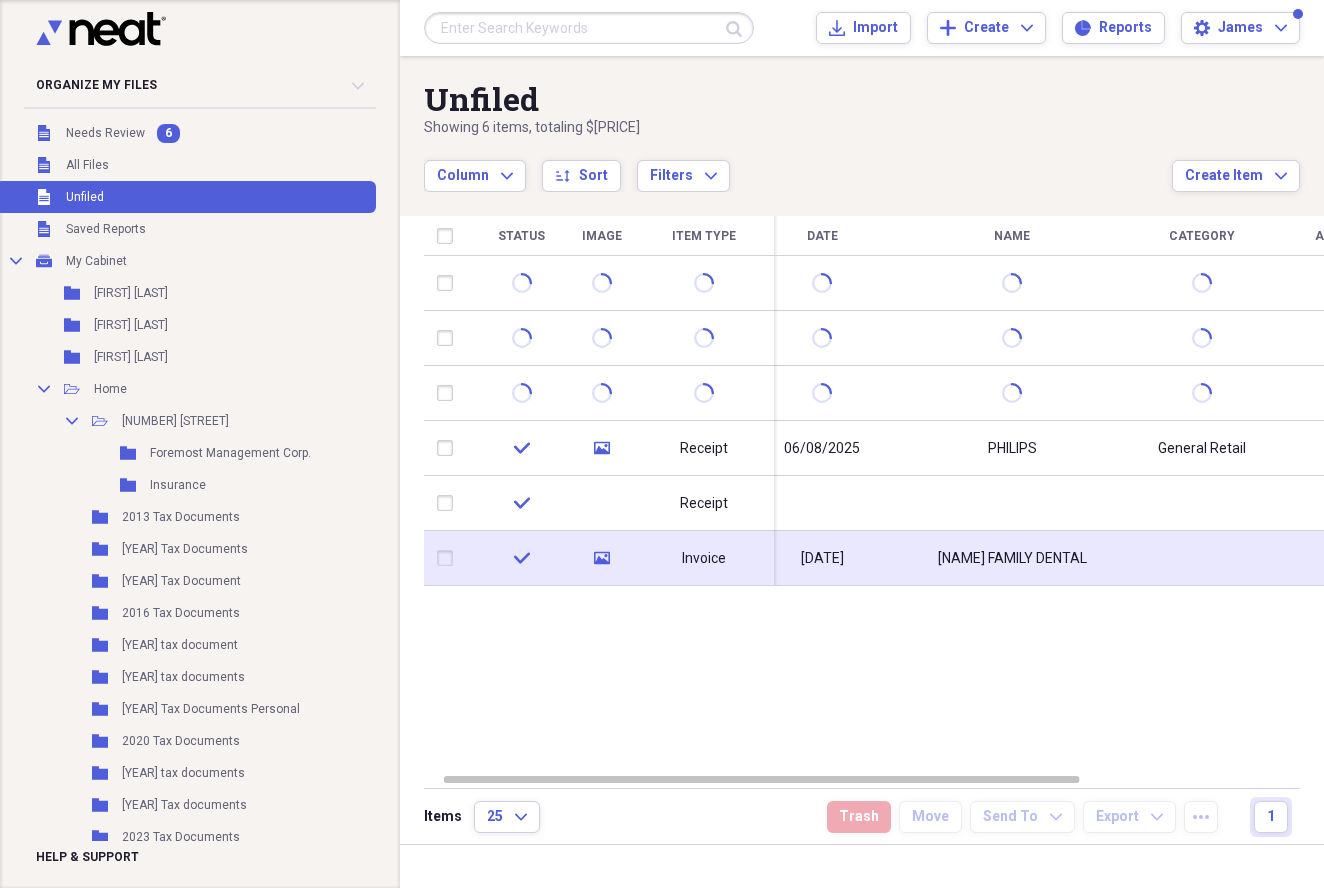 click on "[DATE]" at bounding box center [822, 559] 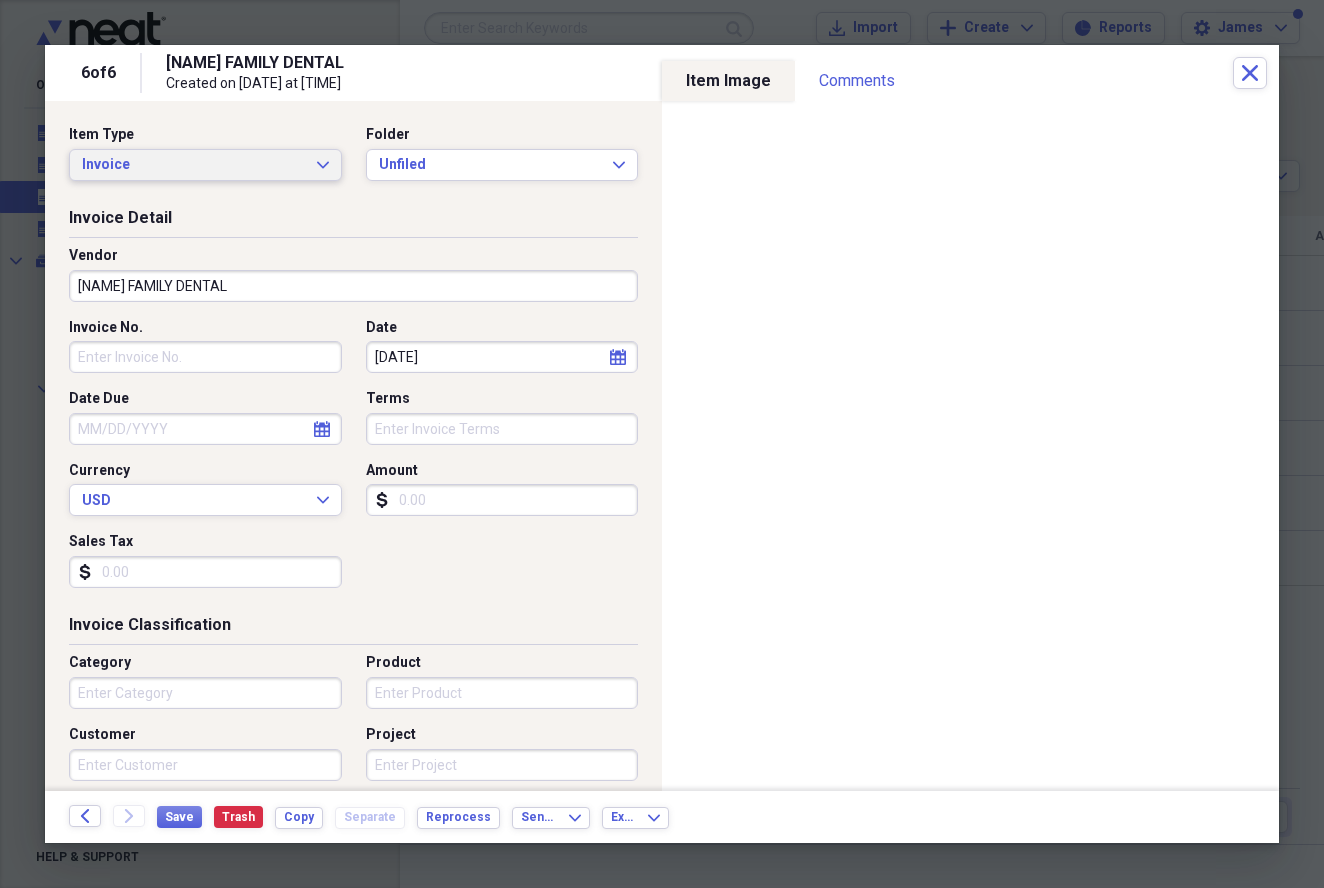 click on "Invoice Expand" at bounding box center (205, 165) 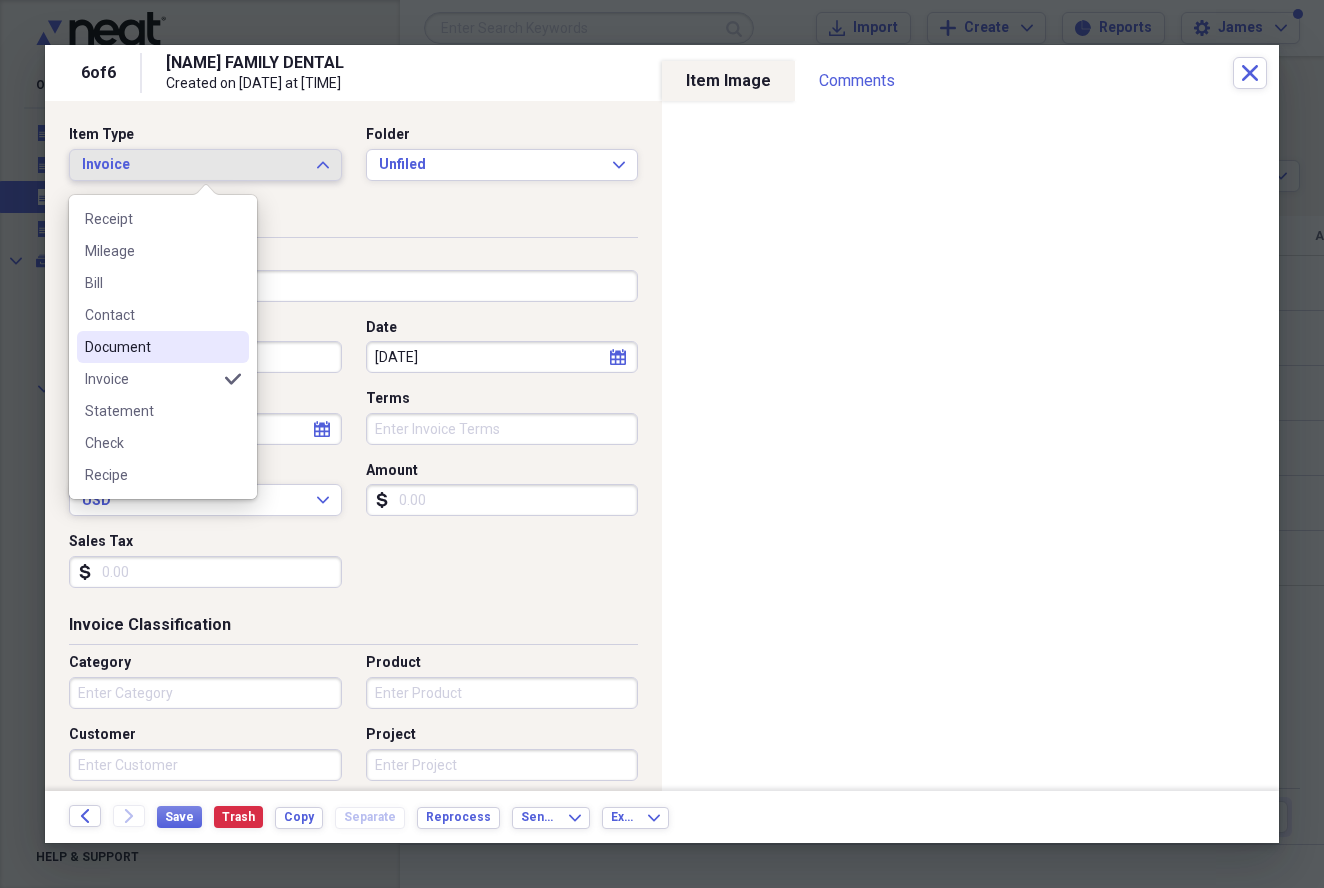 click on "Document" at bounding box center (163, 347) 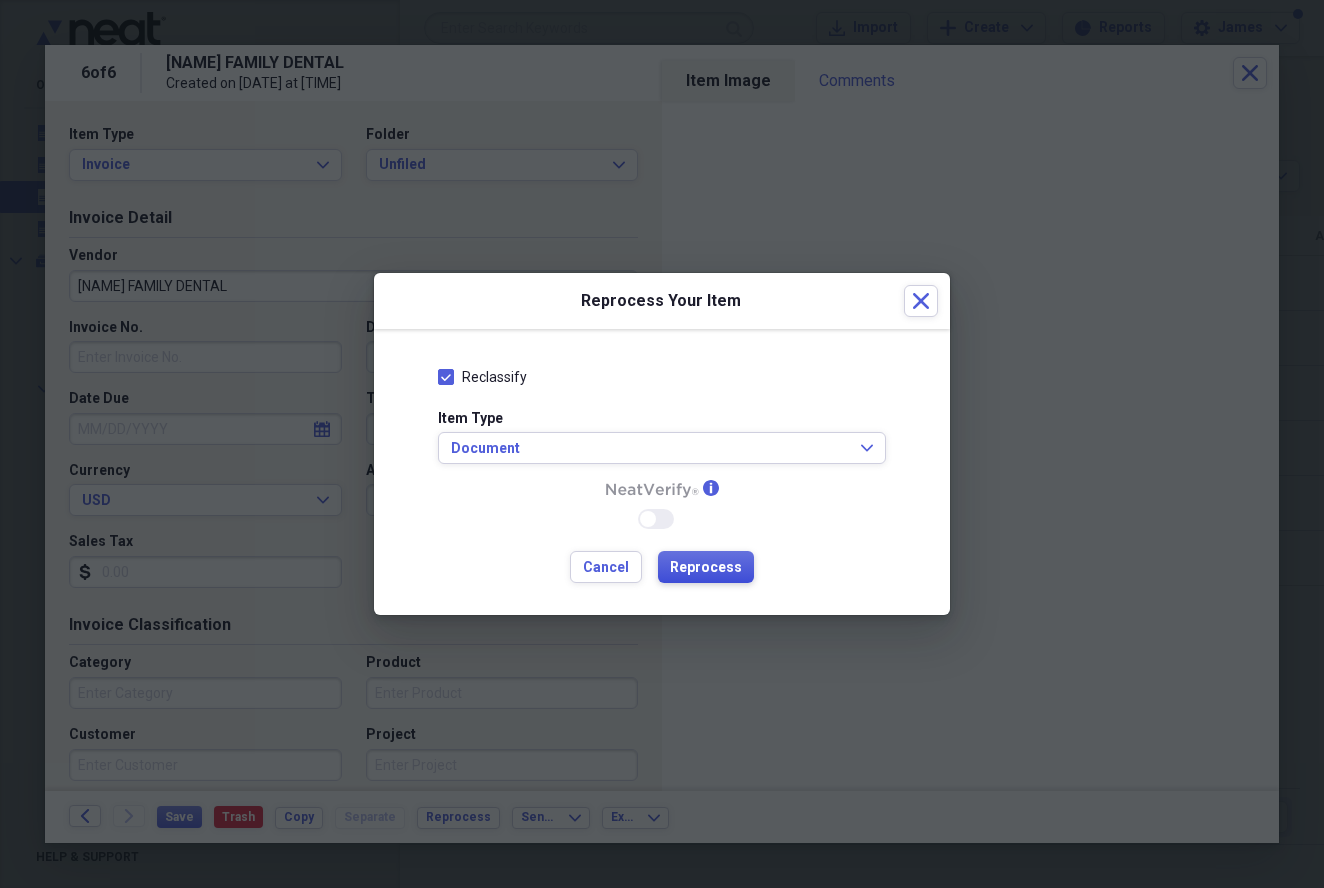 click on "Reprocess" at bounding box center [706, 568] 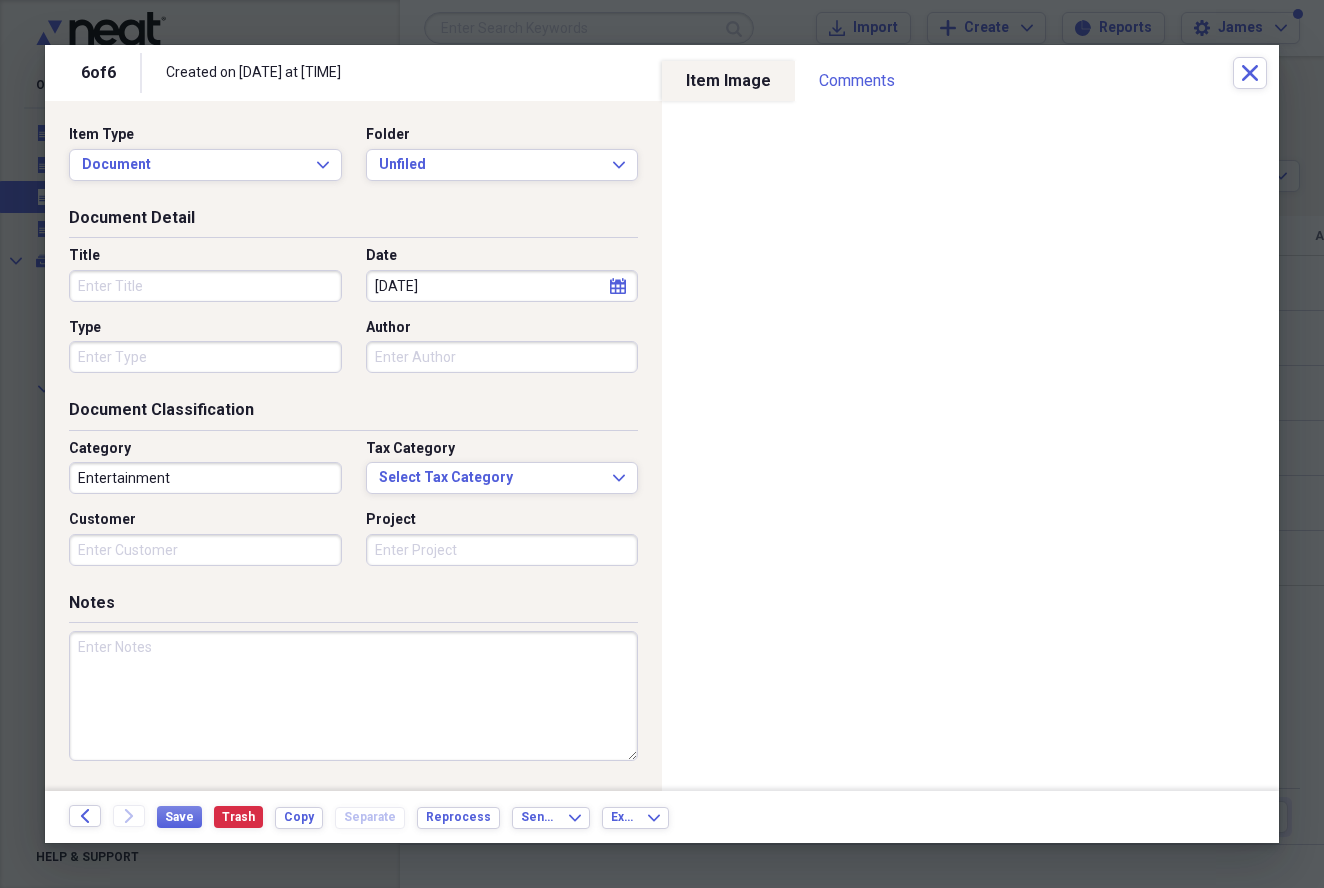 type on "Entertainment" 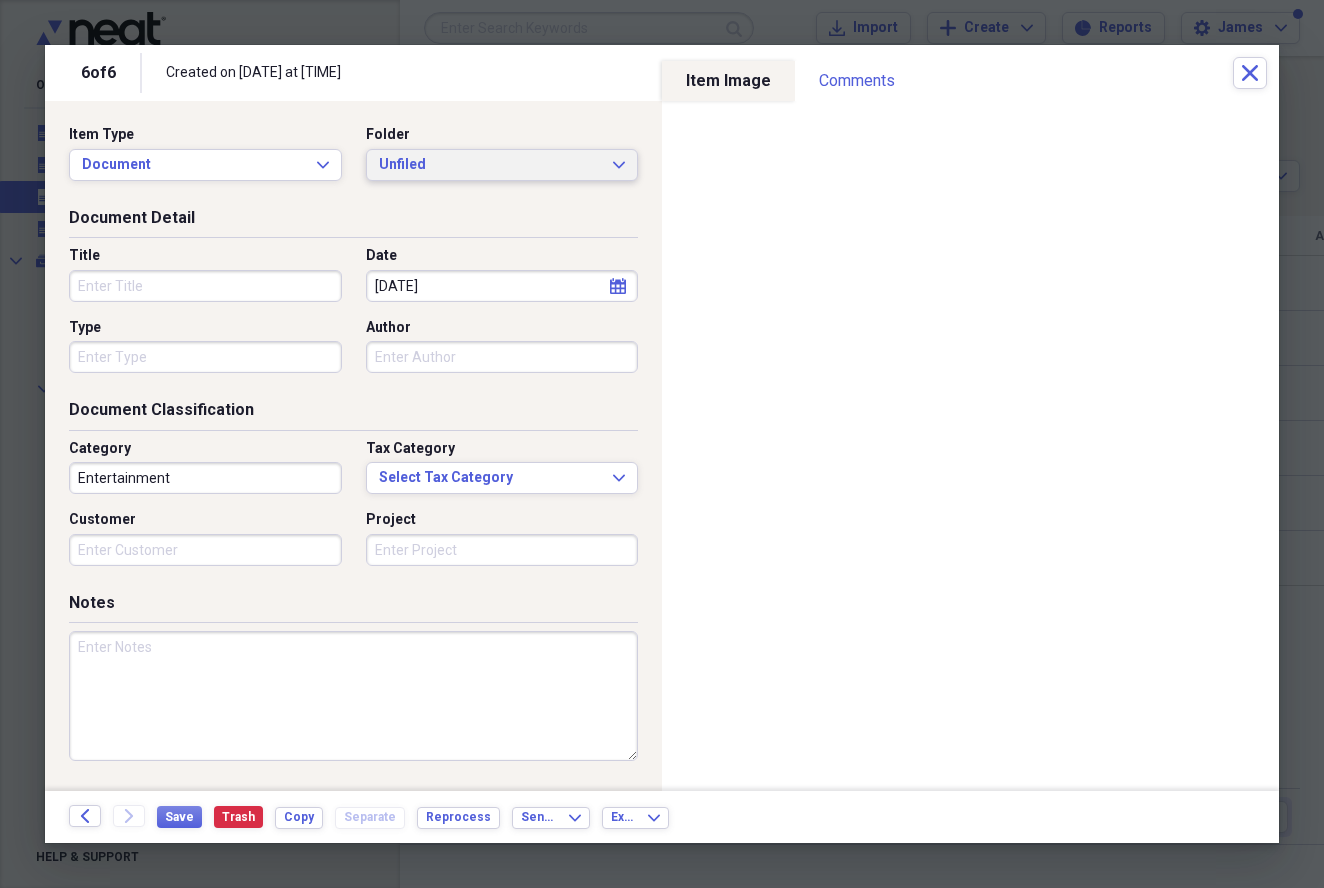 click on "Unfiled" at bounding box center [490, 165] 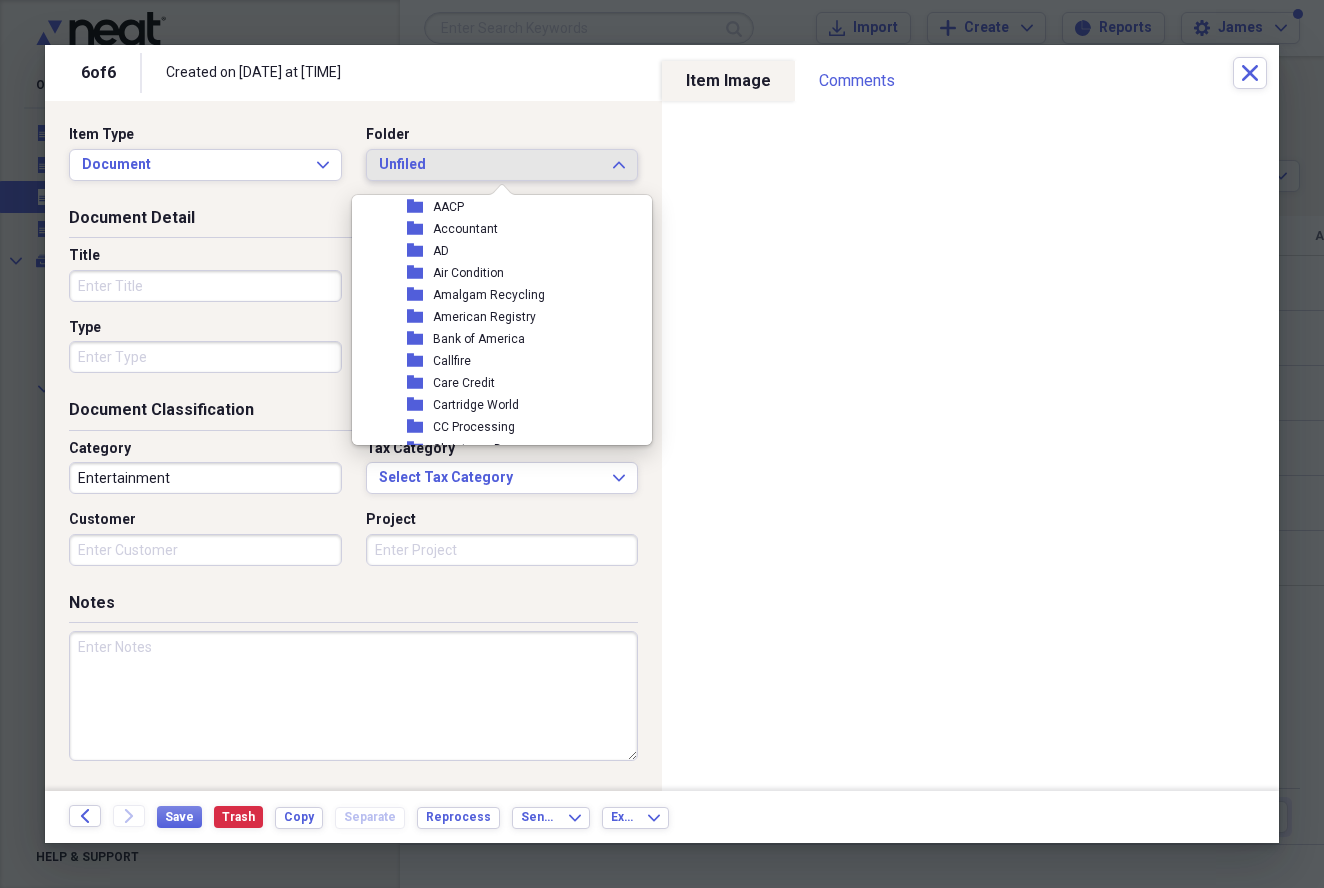 scroll, scrollTop: 1564, scrollLeft: 0, axis: vertical 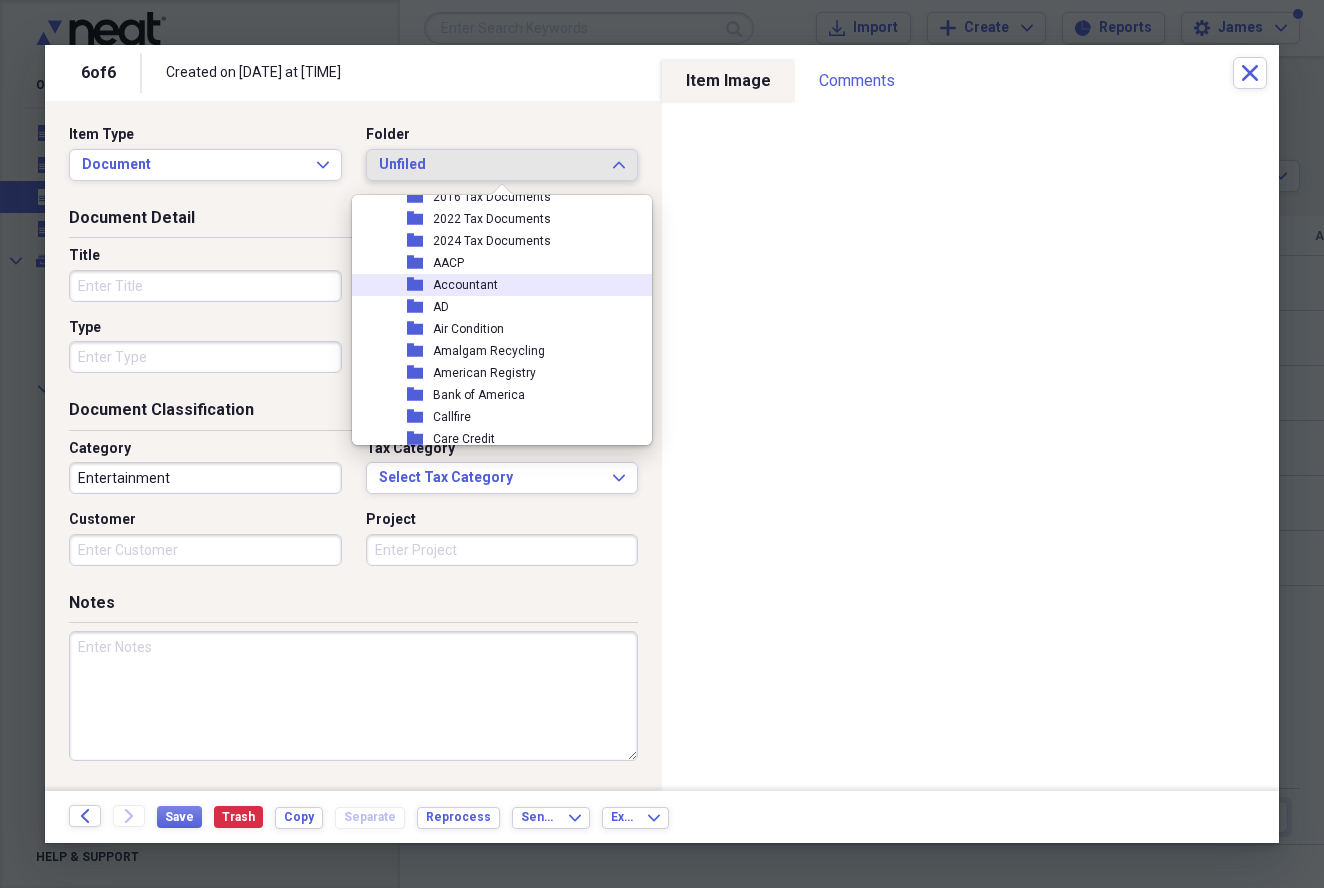 click on "Accountant" at bounding box center [465, 285] 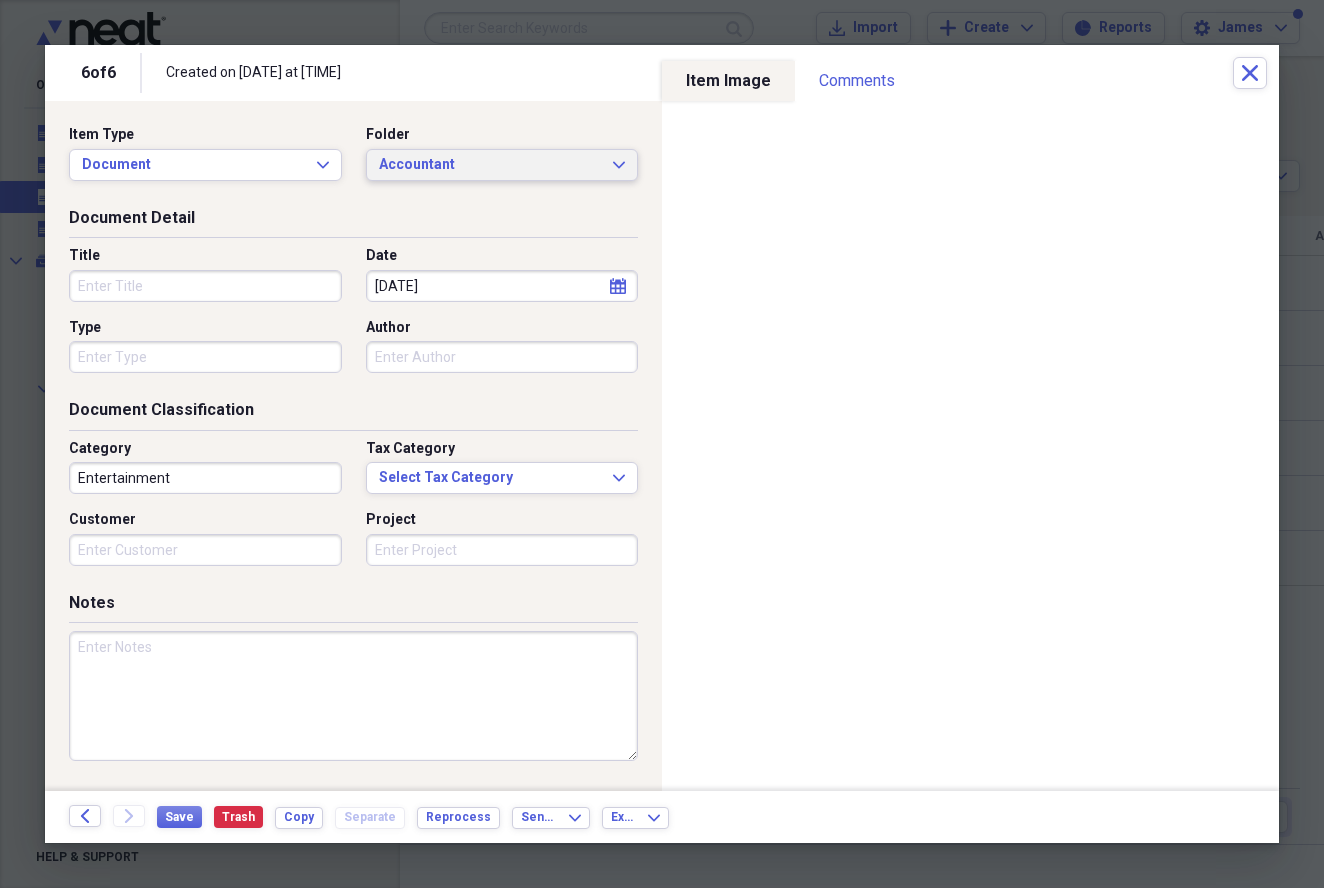 scroll, scrollTop: 0, scrollLeft: 0, axis: both 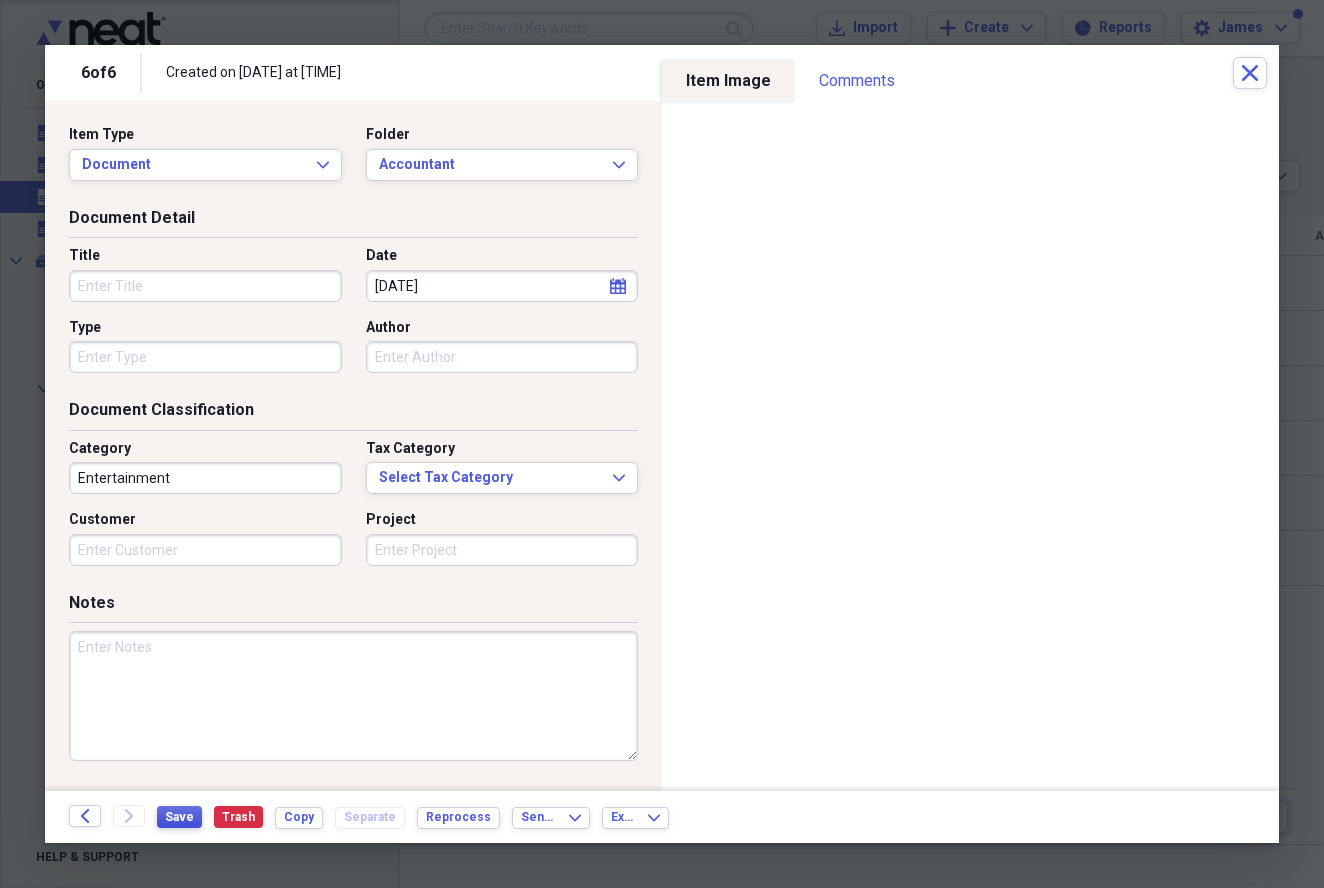 click on "Save" at bounding box center [179, 817] 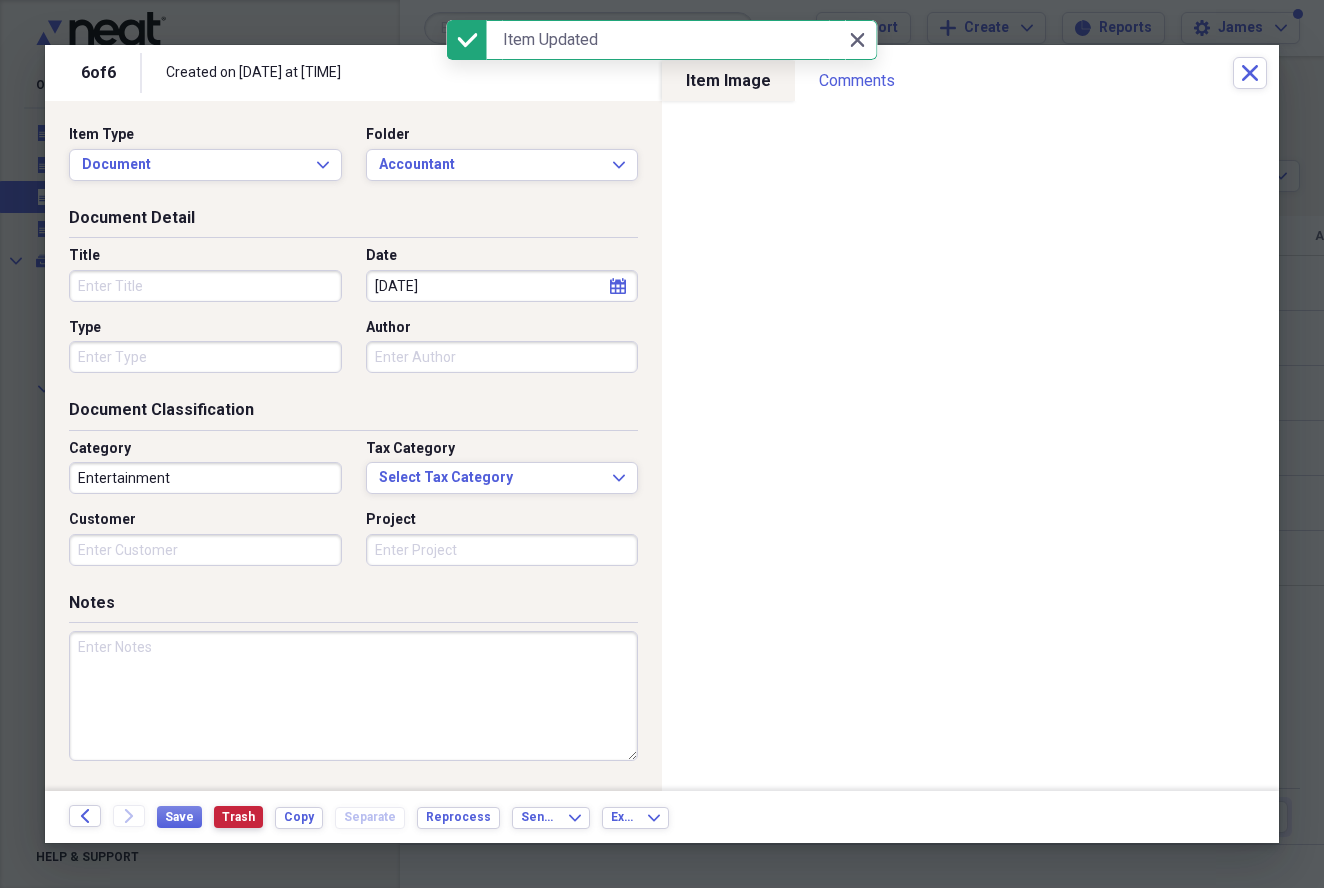 click on "Trash" at bounding box center [238, 817] 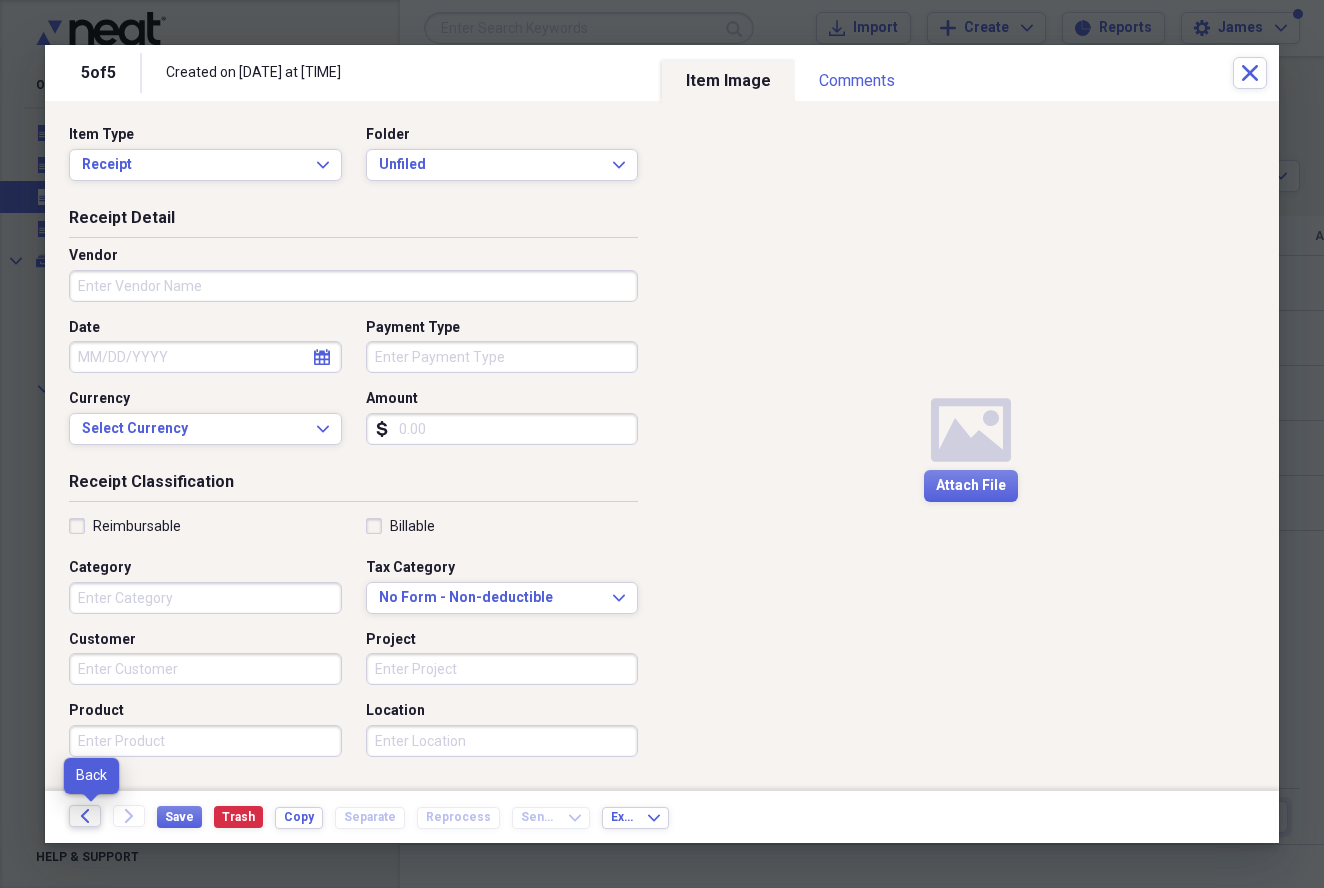 click 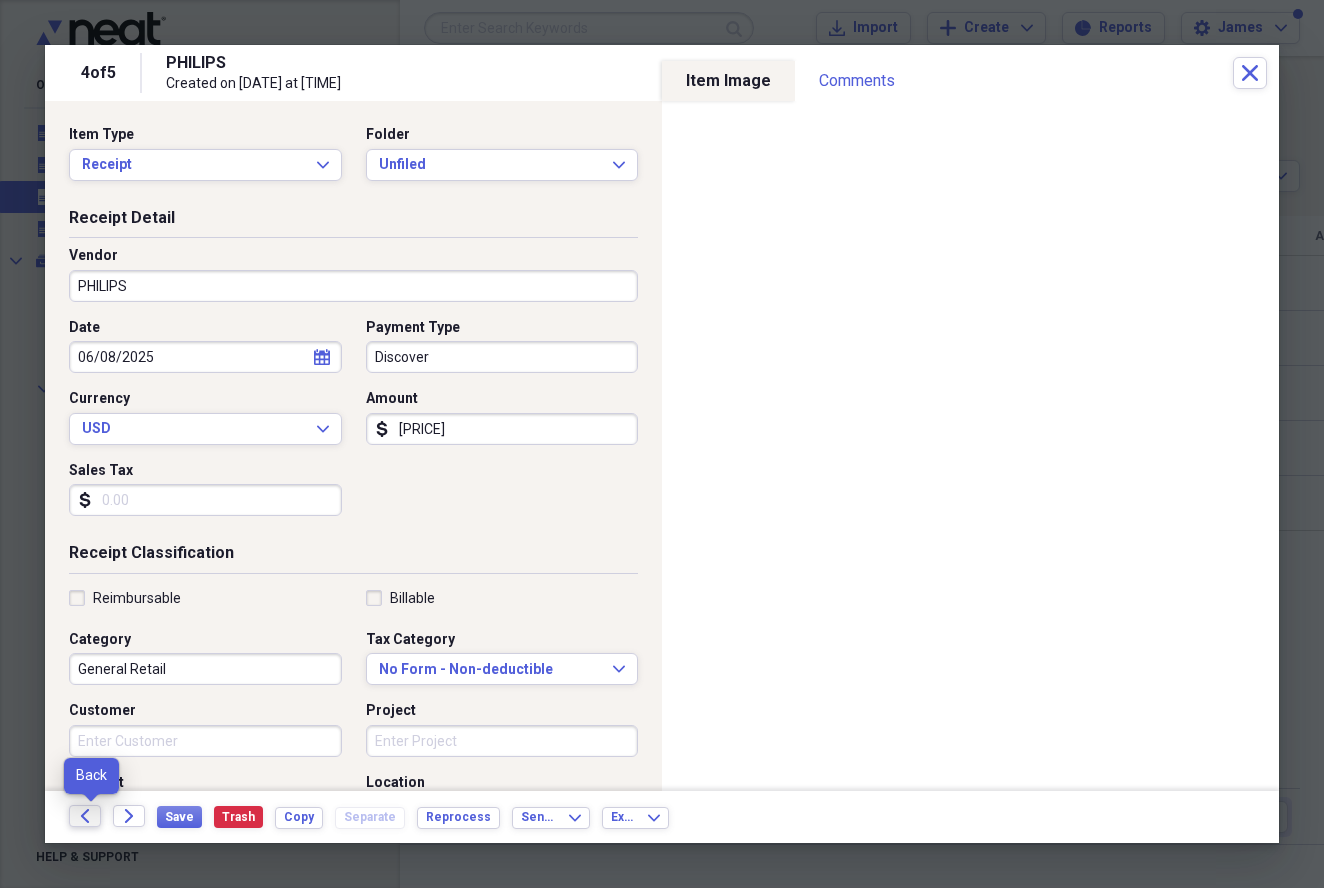 click on "Back" at bounding box center (85, 816) 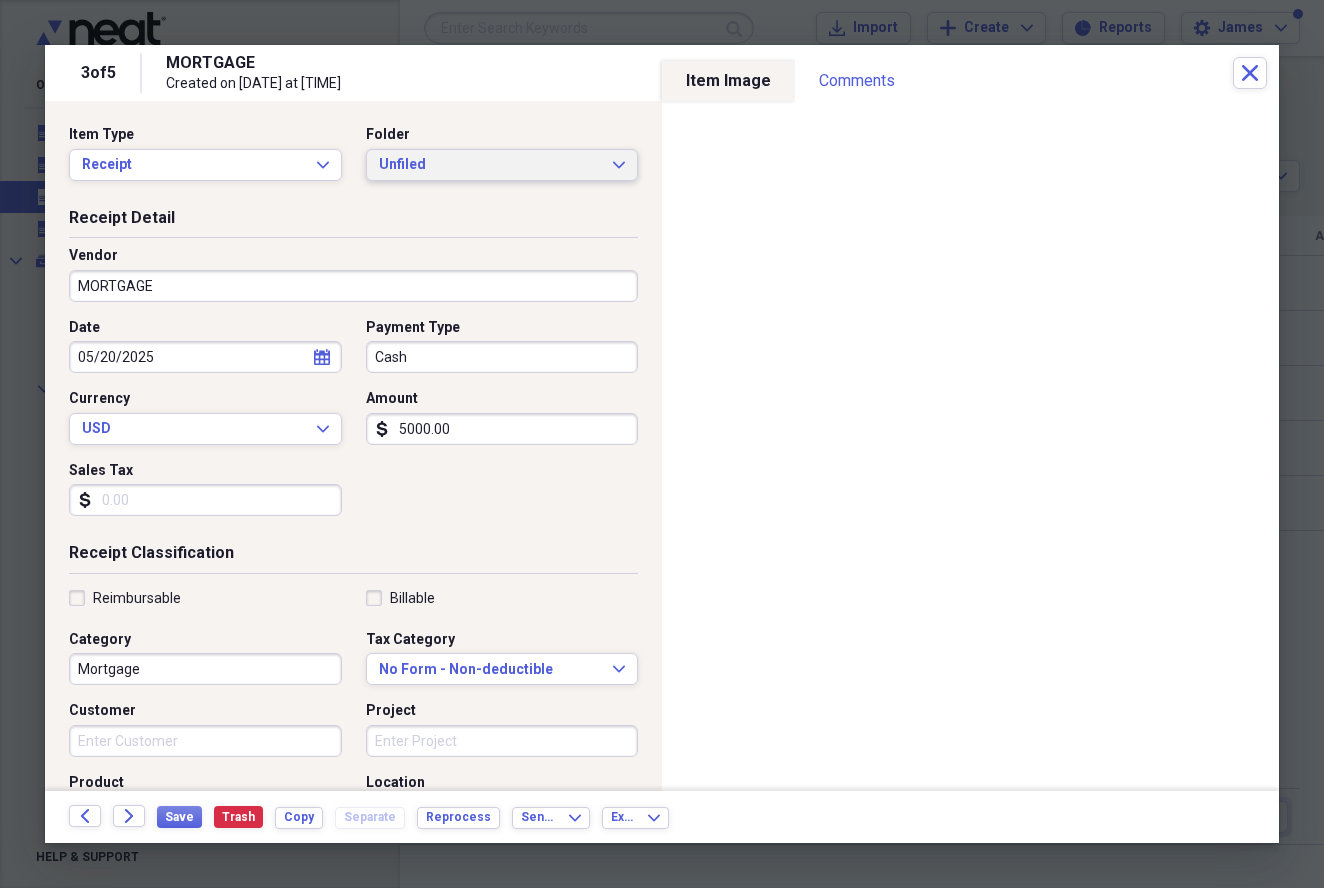 click on "Unfiled" at bounding box center [490, 165] 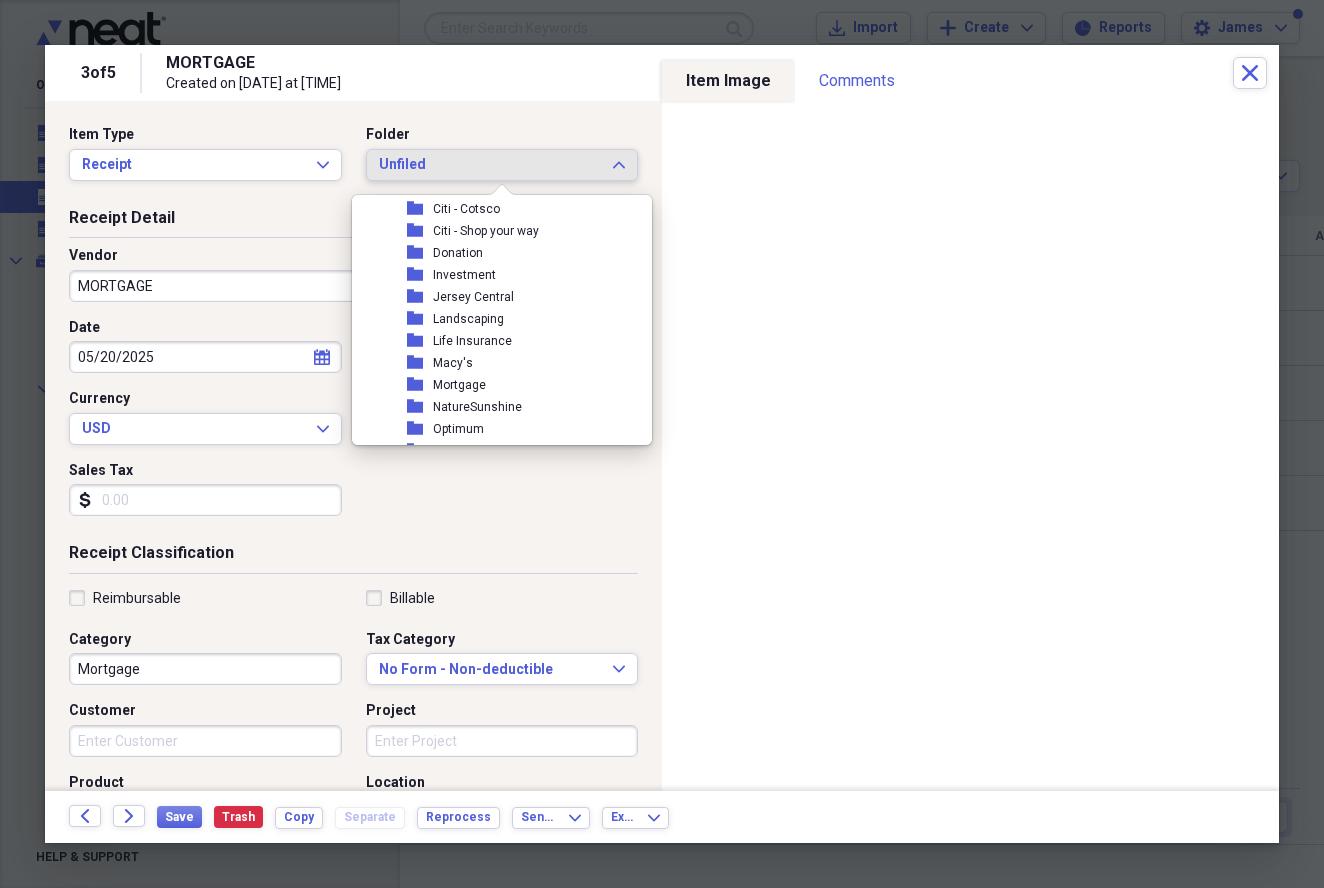 scroll, scrollTop: 717, scrollLeft: 0, axis: vertical 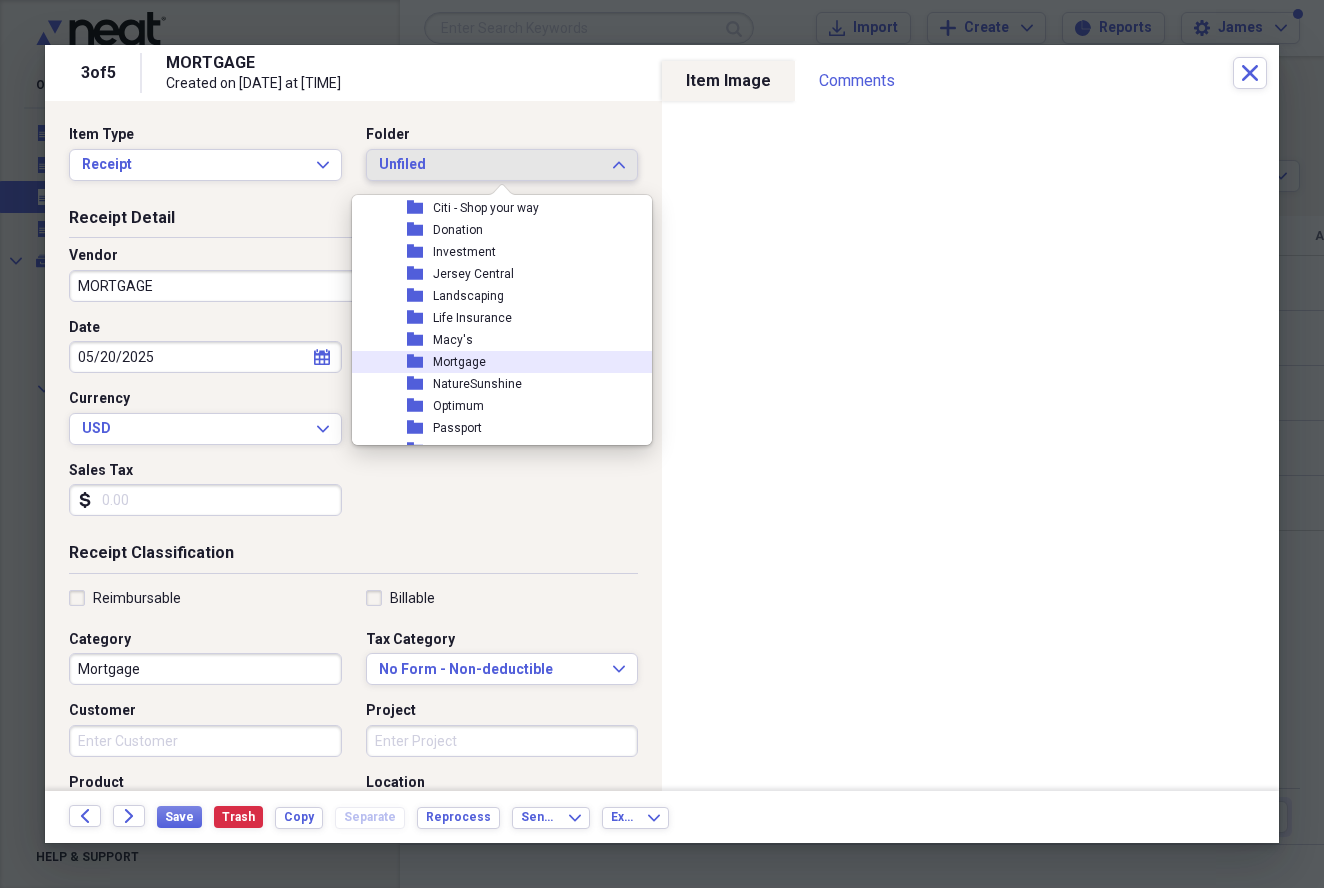 click on "Mortgage" at bounding box center [459, 362] 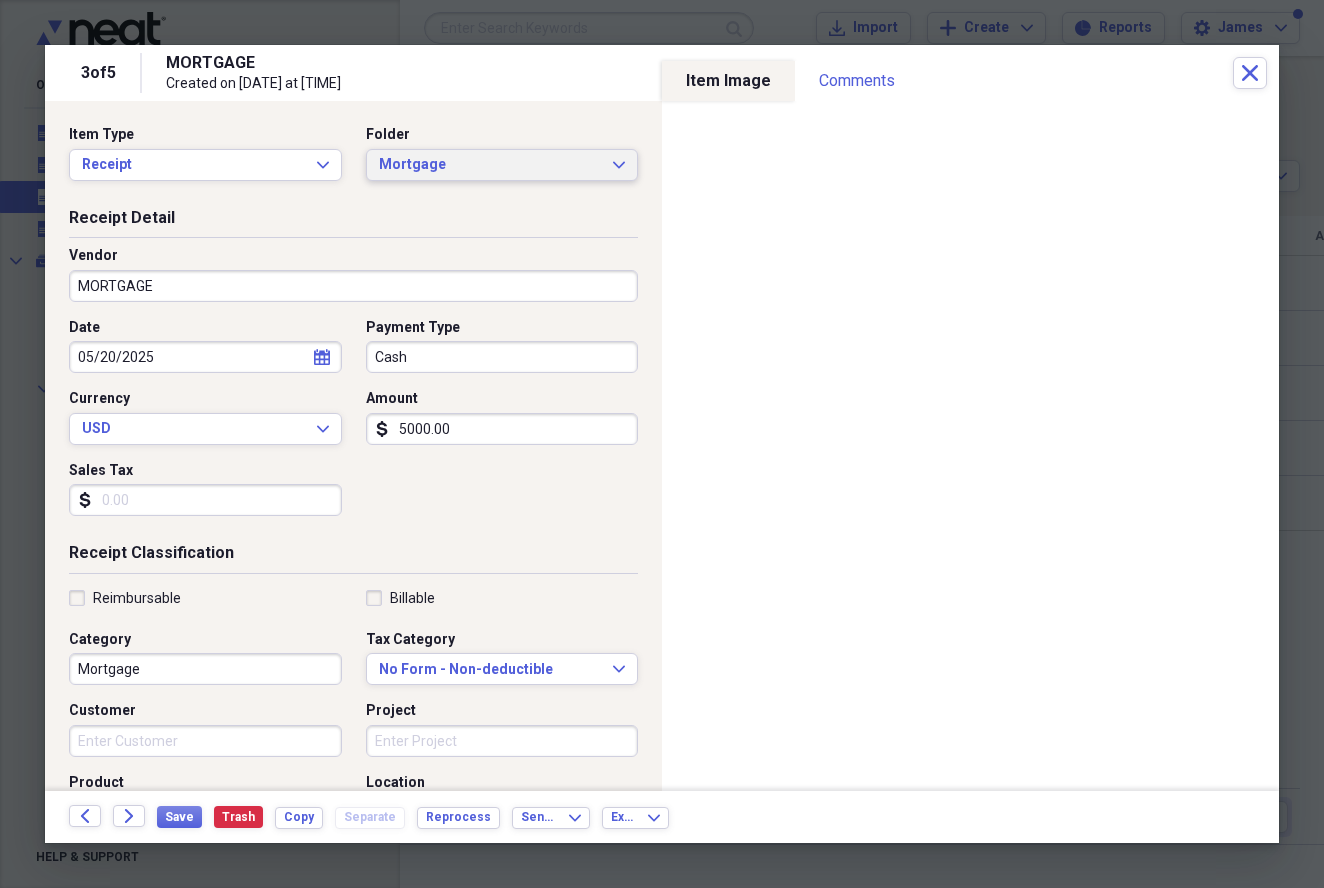 scroll, scrollTop: 717, scrollLeft: 0, axis: vertical 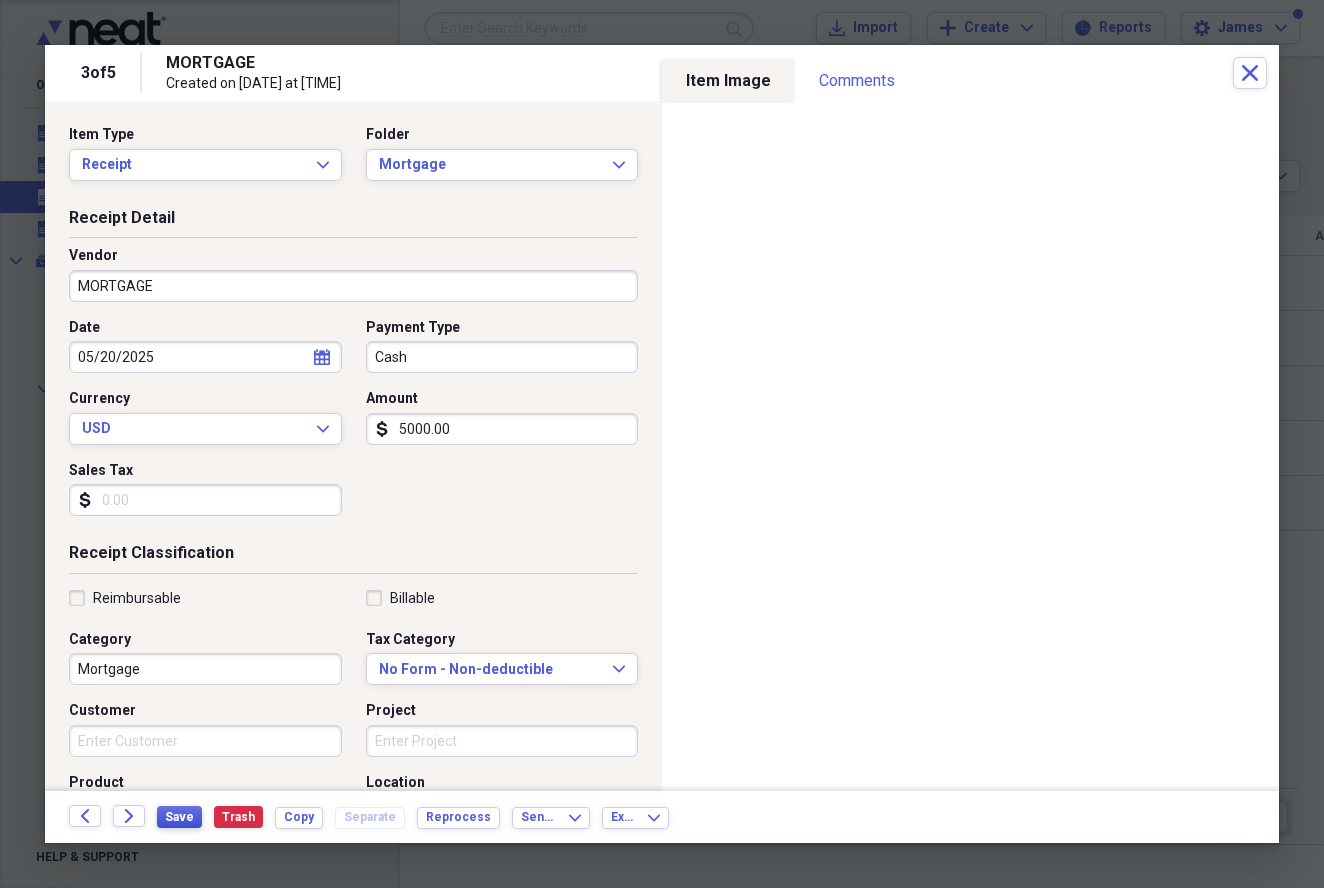 click on "Save" at bounding box center [179, 817] 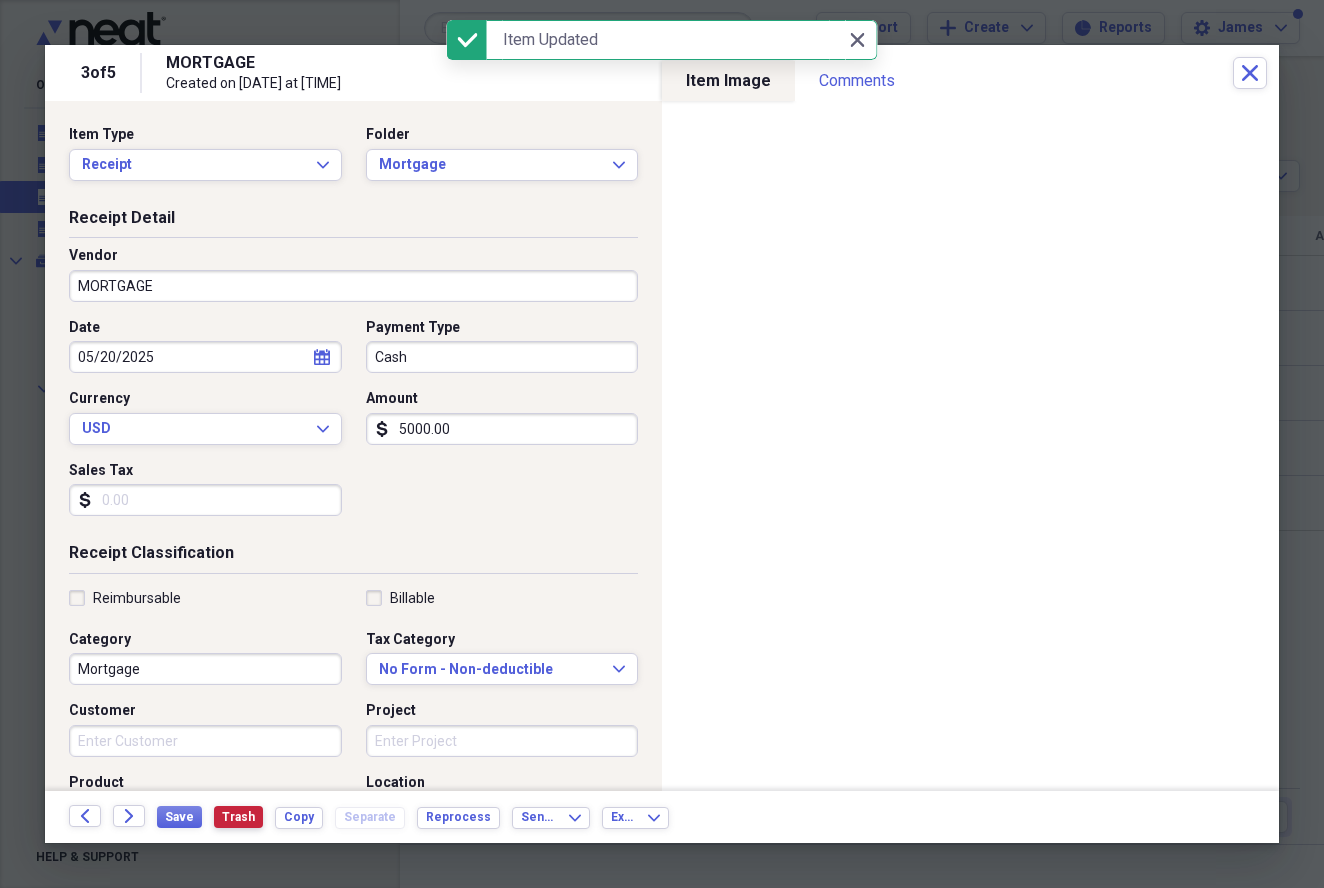 click on "Trash" at bounding box center [238, 817] 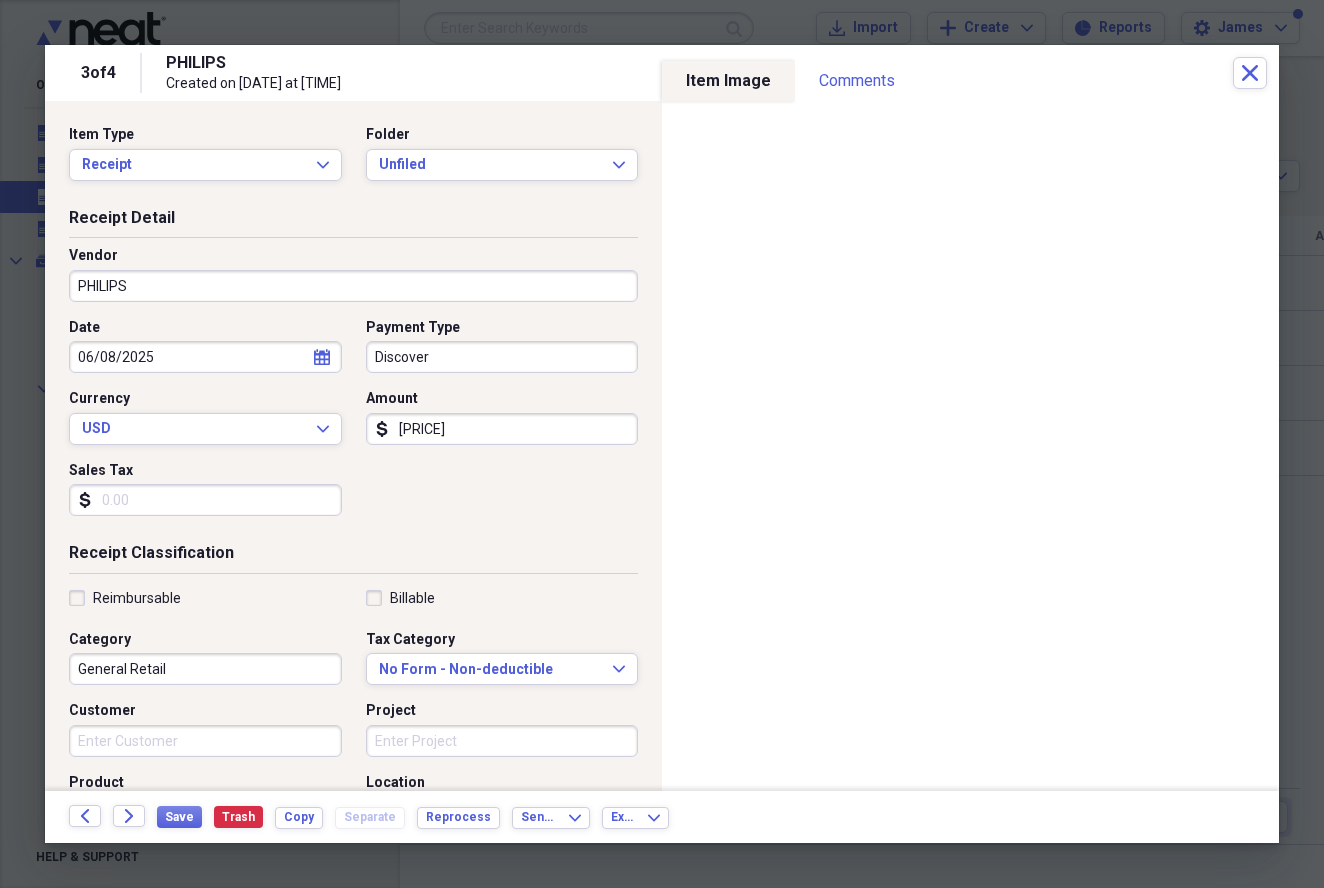 scroll, scrollTop: 3, scrollLeft: 0, axis: vertical 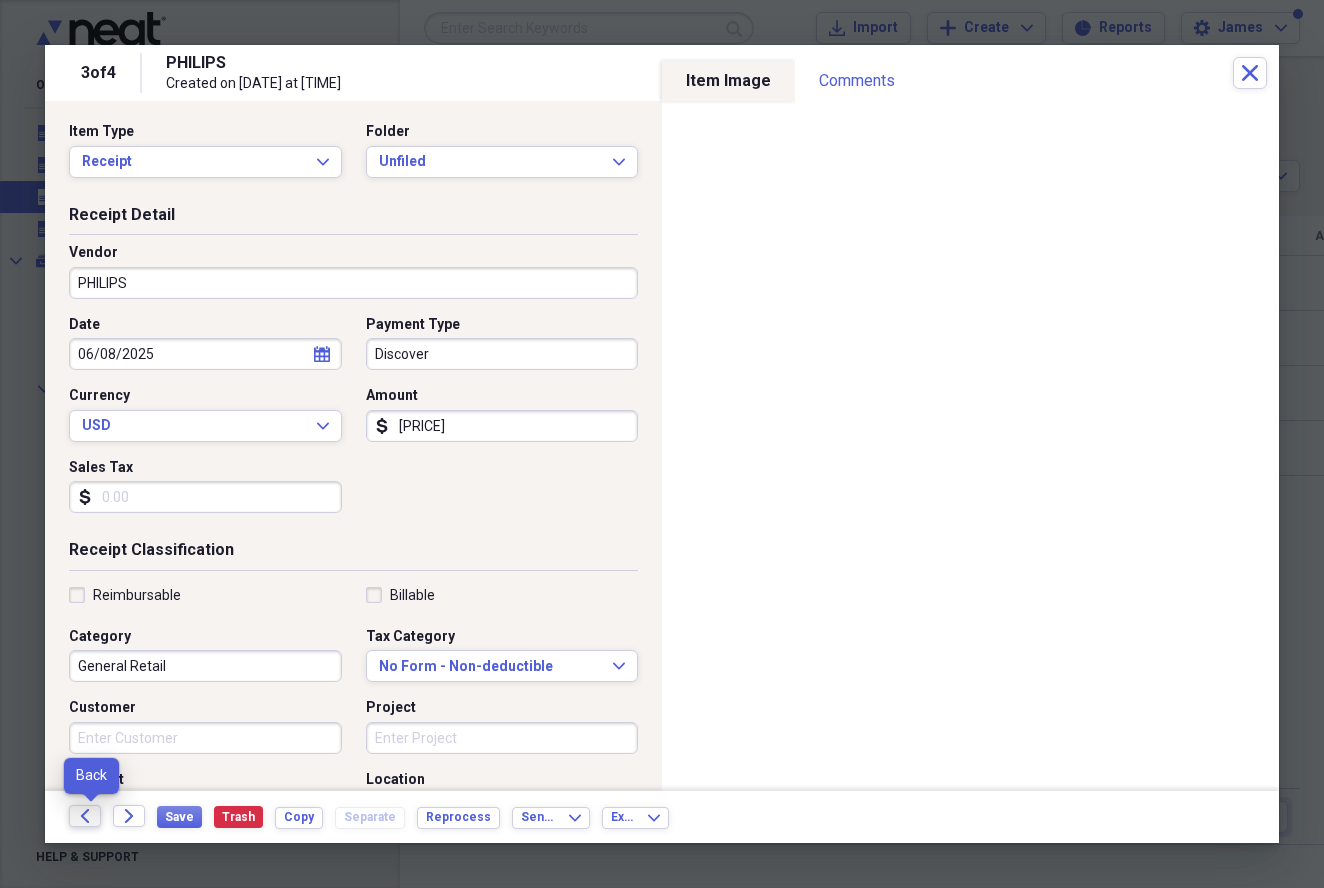 click on "Back" 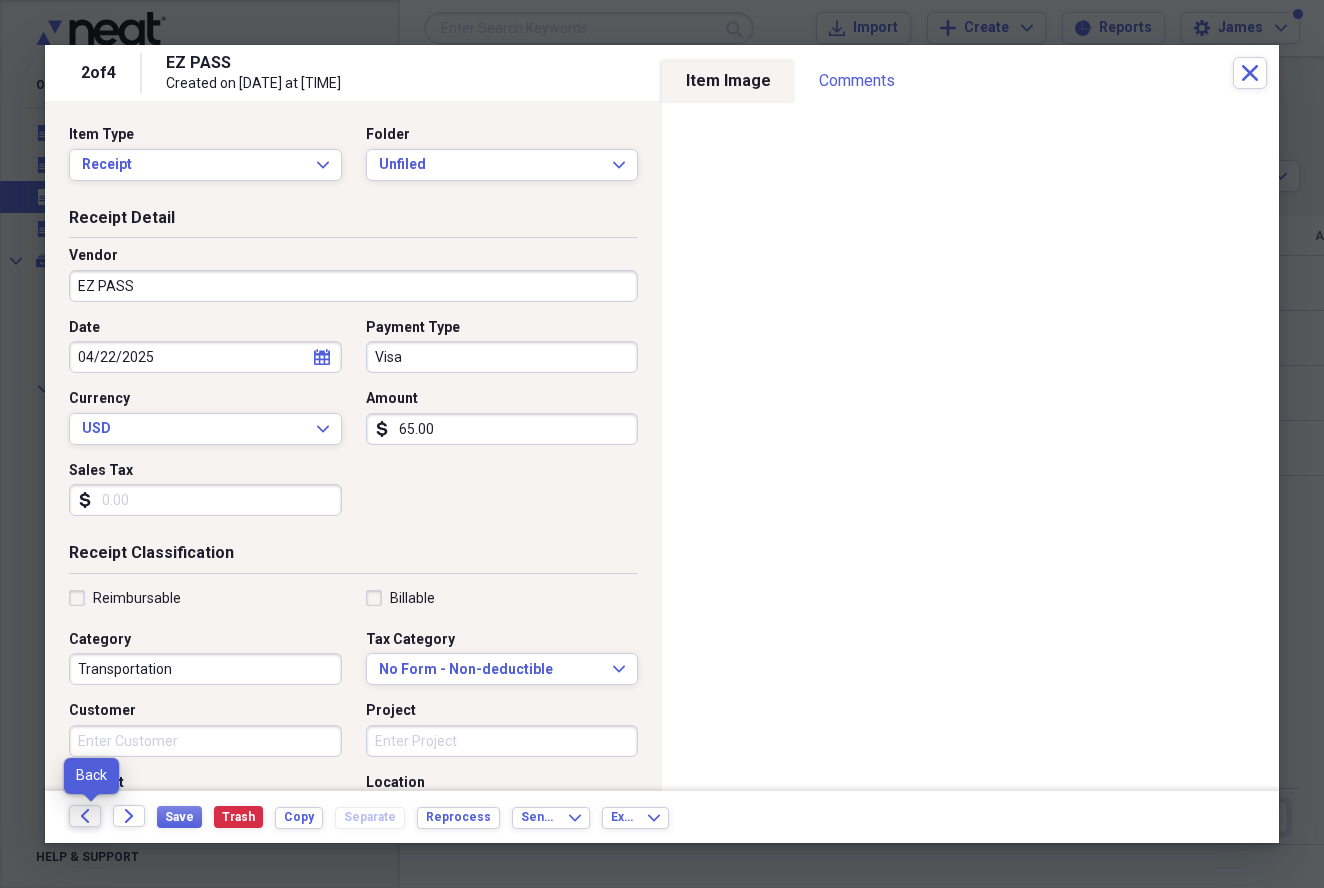click on "Back" 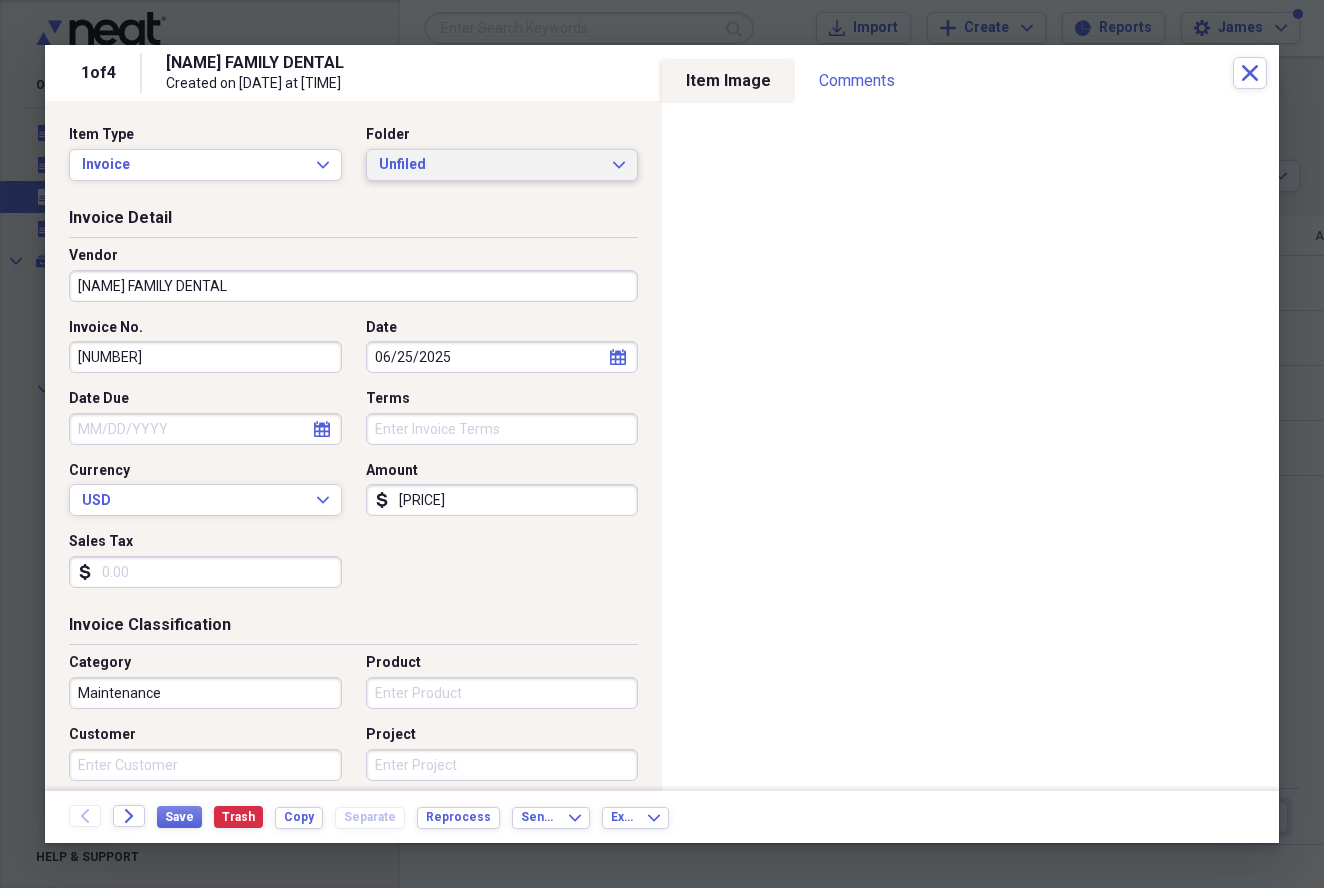 click on "Unfiled" at bounding box center [490, 165] 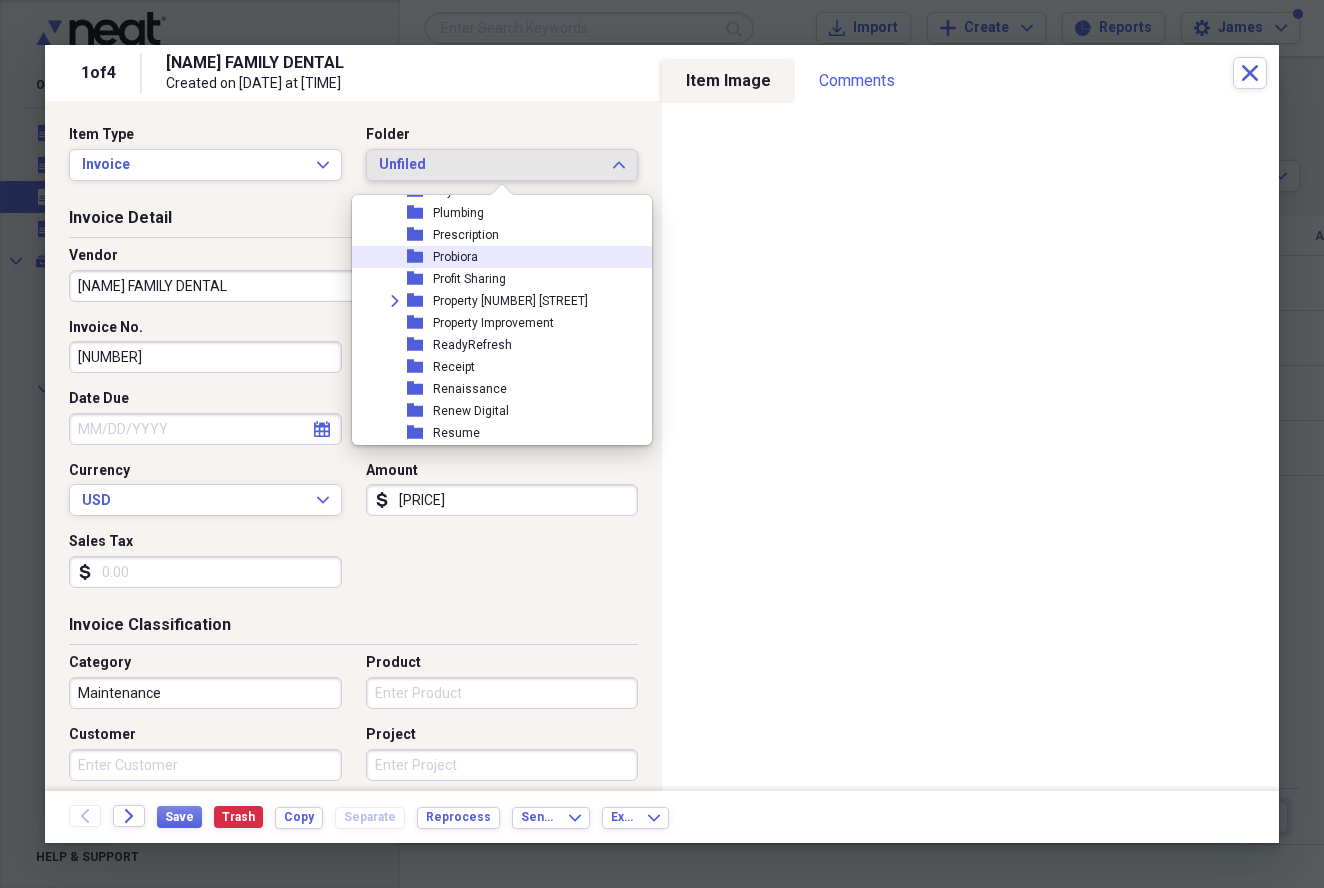 scroll, scrollTop: 2803, scrollLeft: 0, axis: vertical 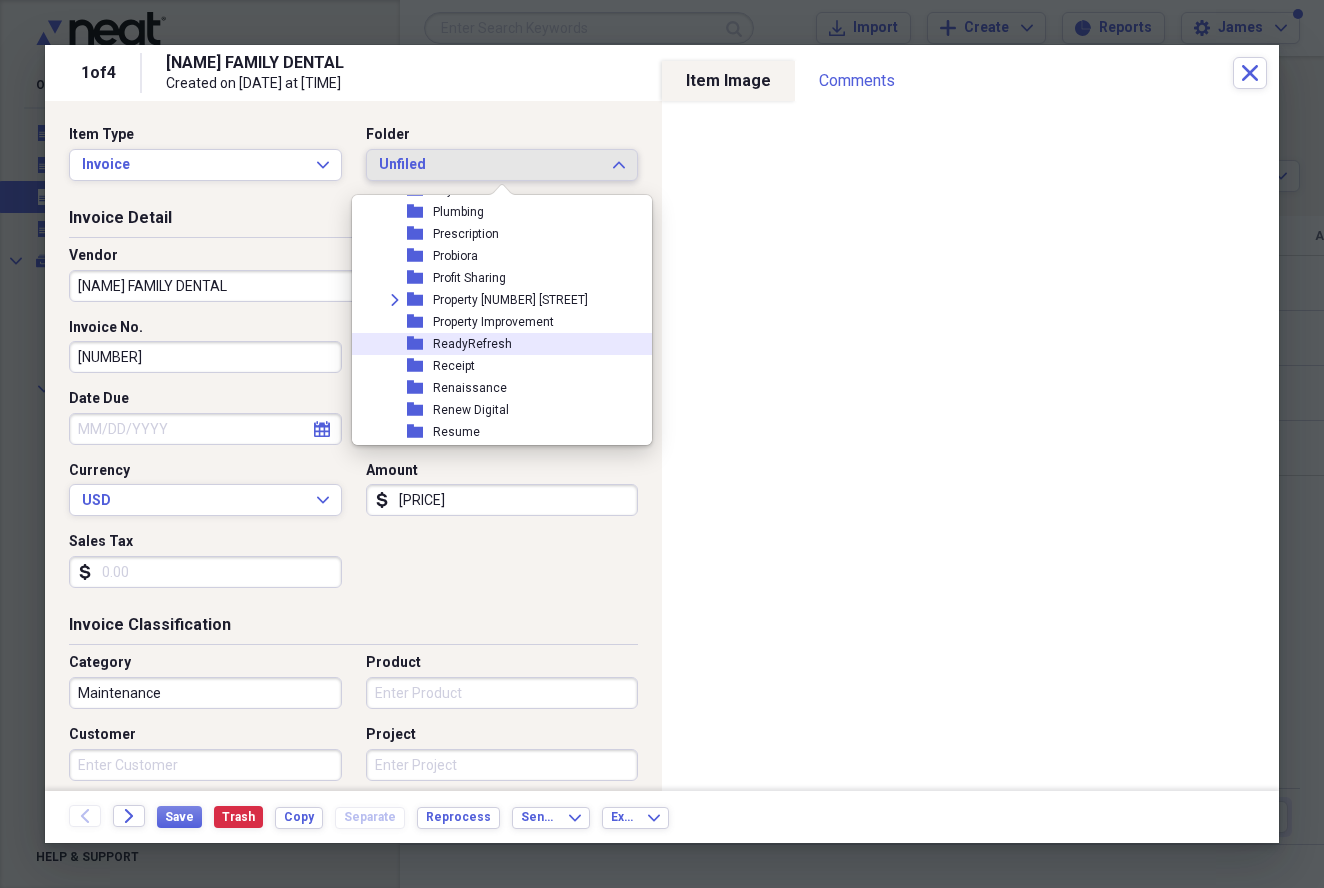 click on "ReadyRefresh" at bounding box center [472, 344] 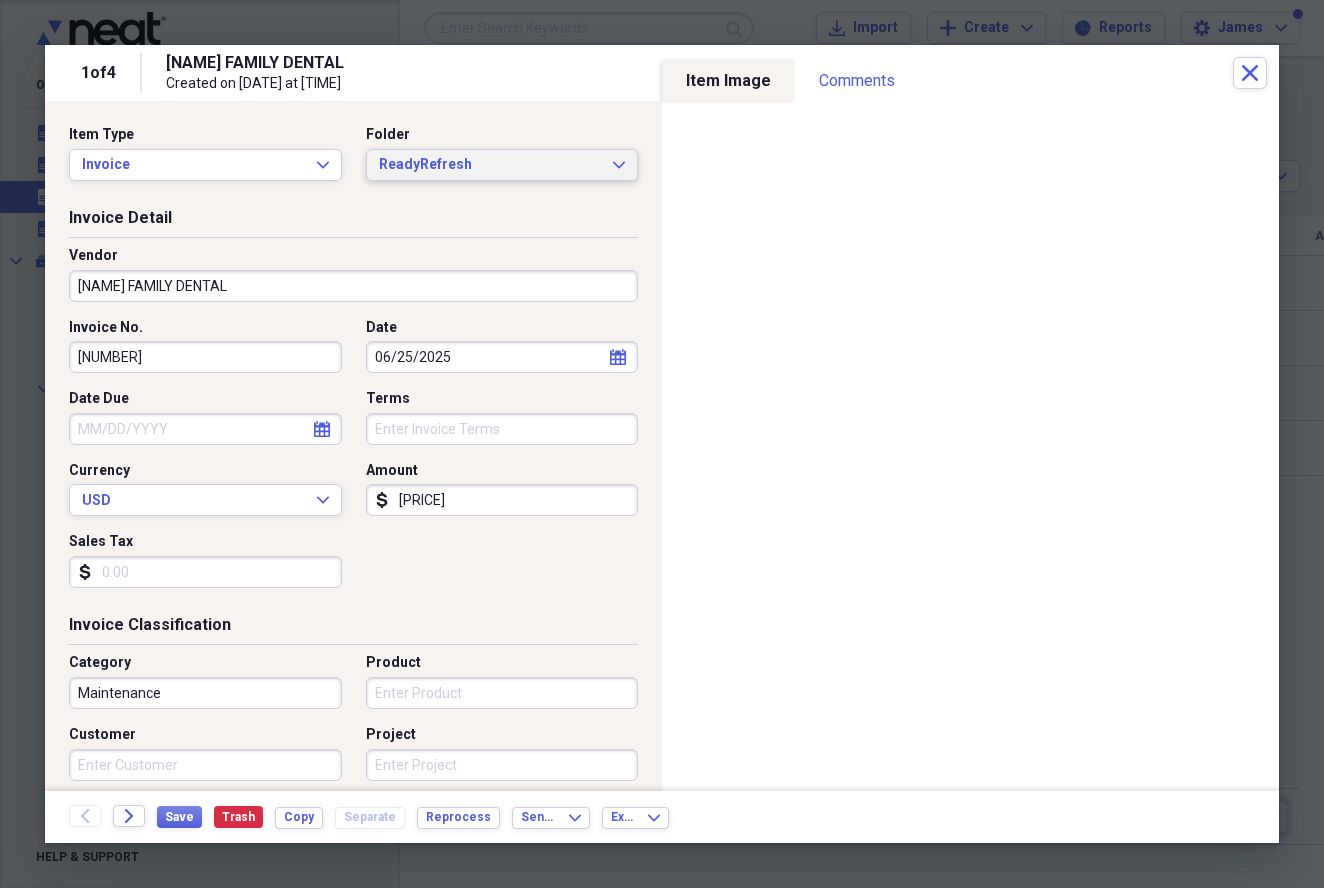 scroll, scrollTop: 2802, scrollLeft: 0, axis: vertical 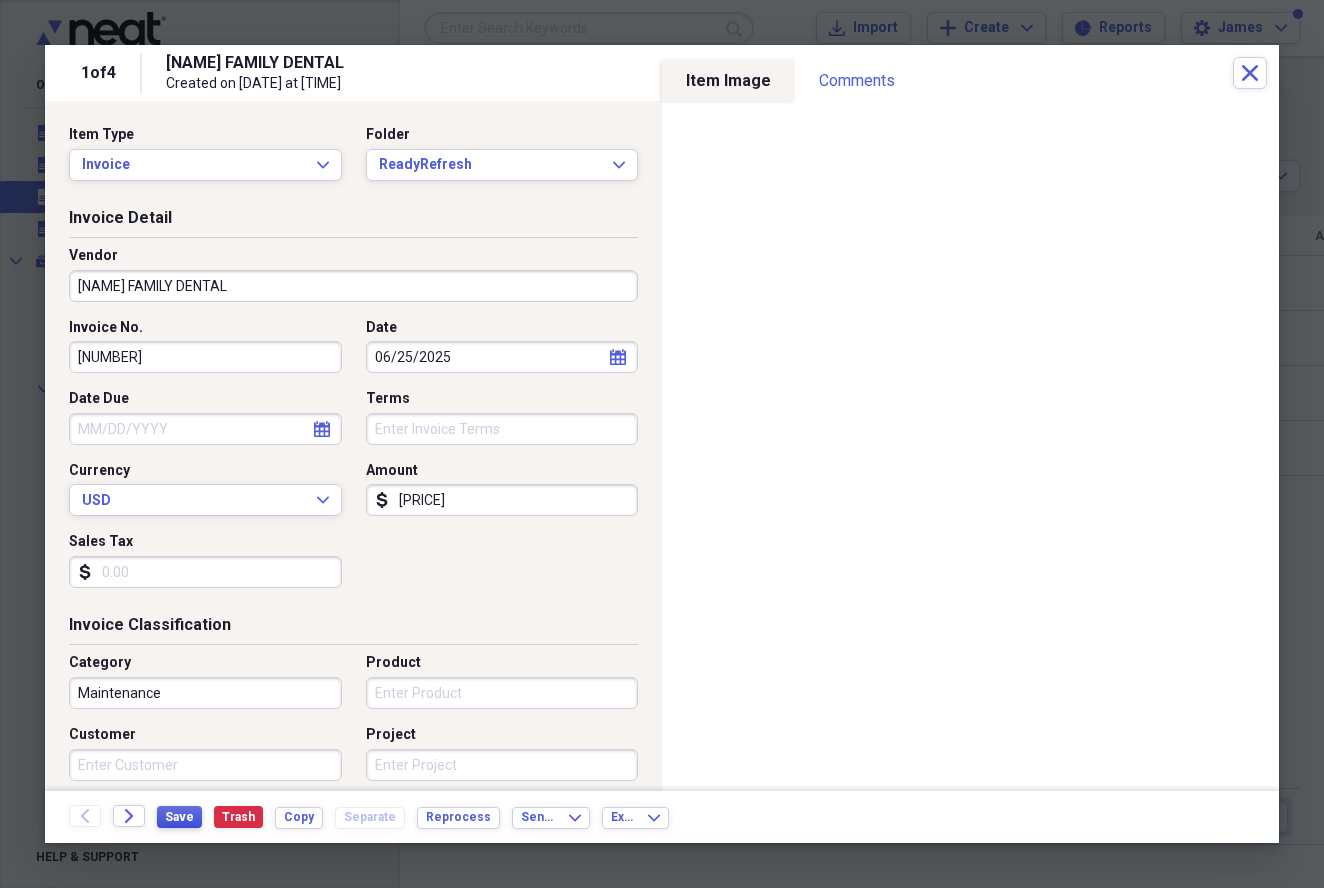 click on "Save" at bounding box center [179, 817] 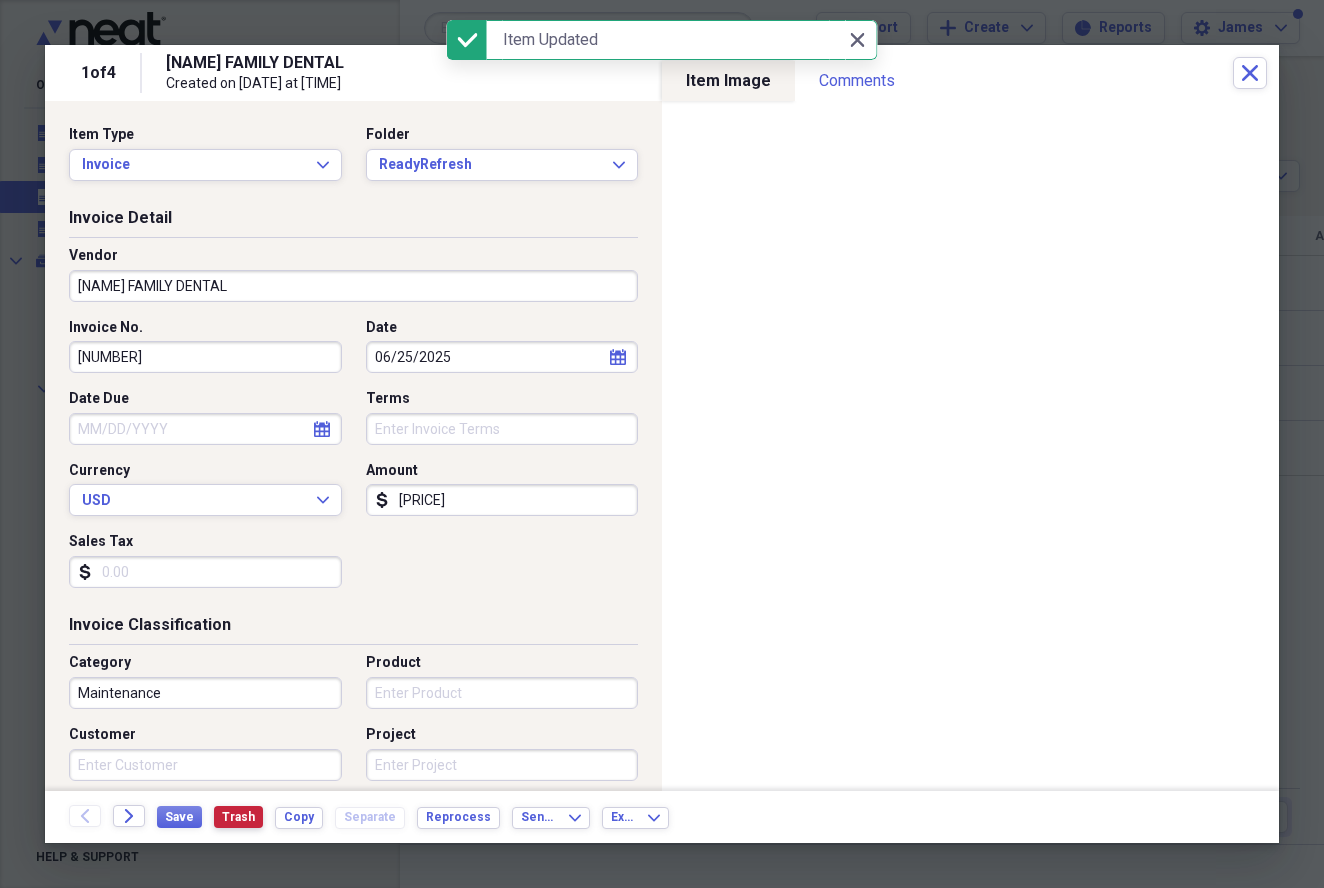 click on "Trash" at bounding box center [238, 817] 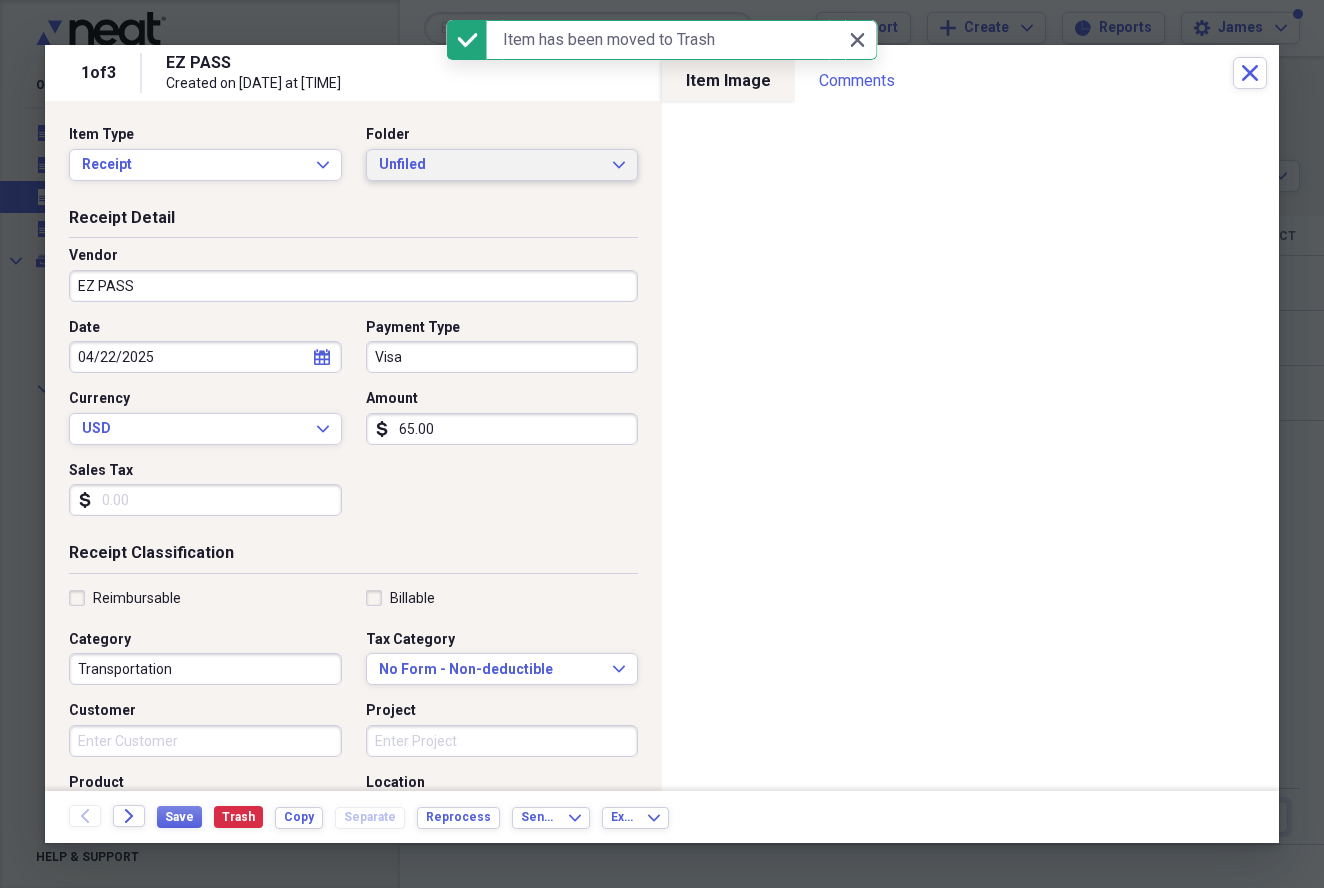 click on "Unfiled" at bounding box center [490, 165] 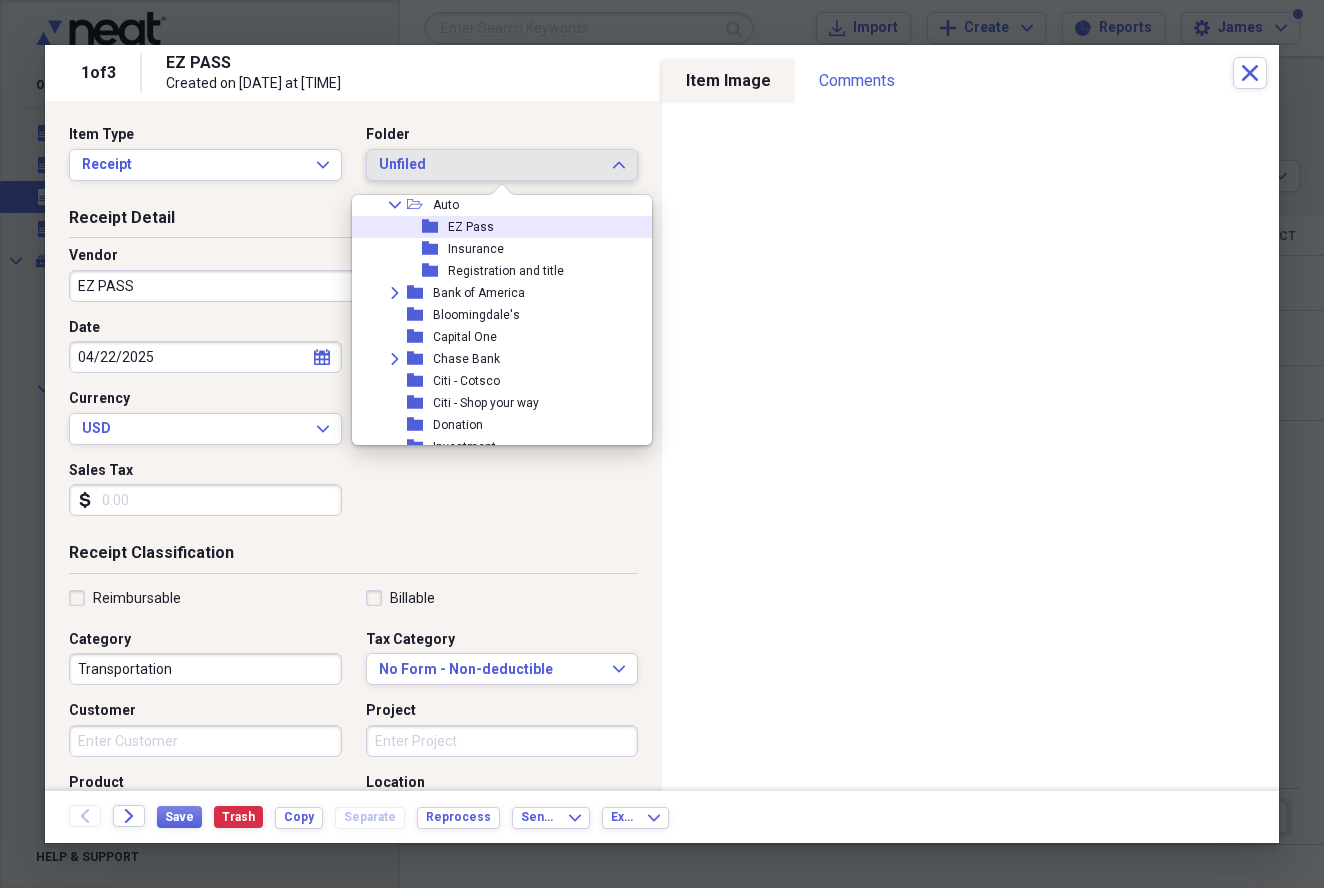 click on "EZ Pass" at bounding box center [471, 227] 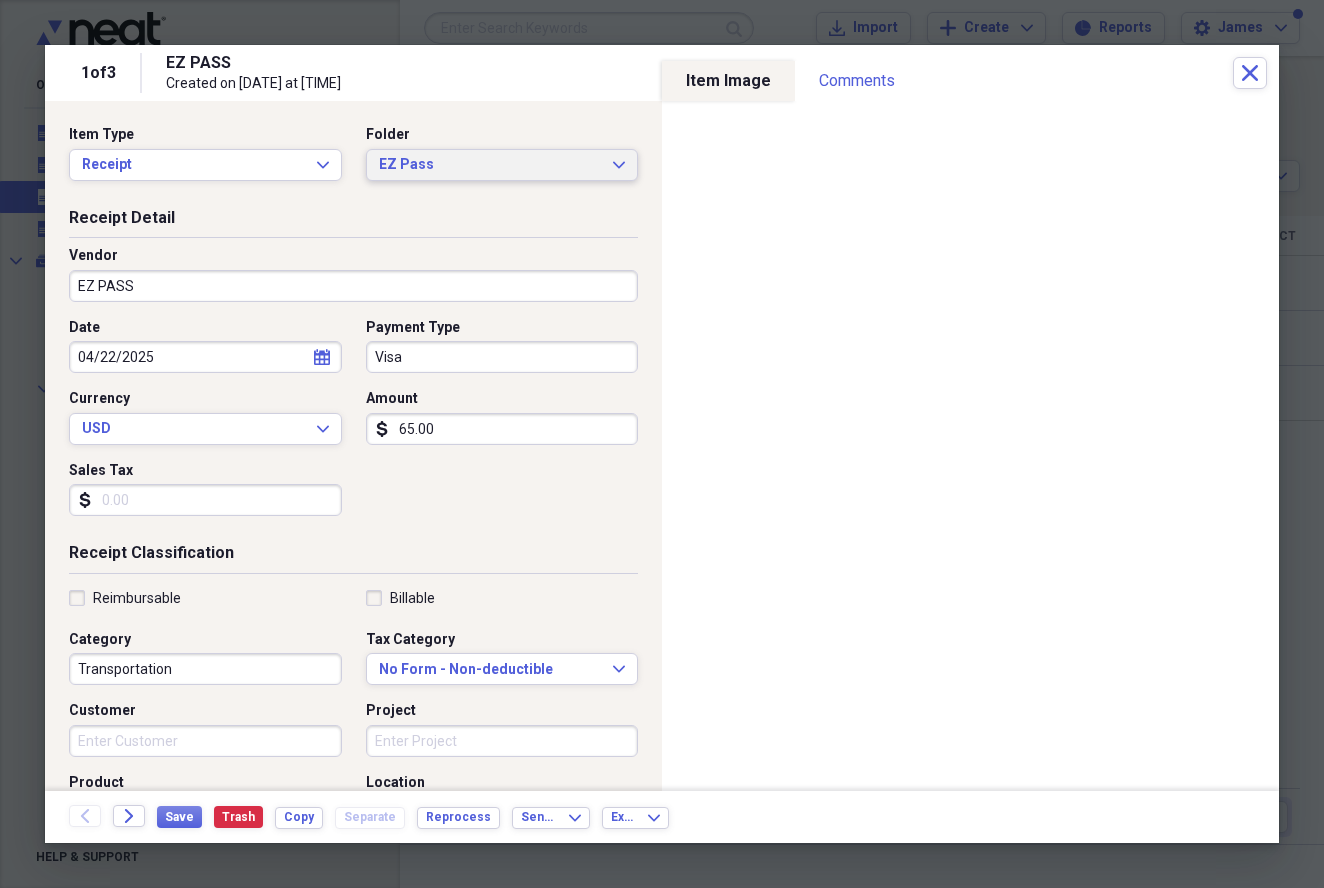 scroll, scrollTop: 1, scrollLeft: 0, axis: vertical 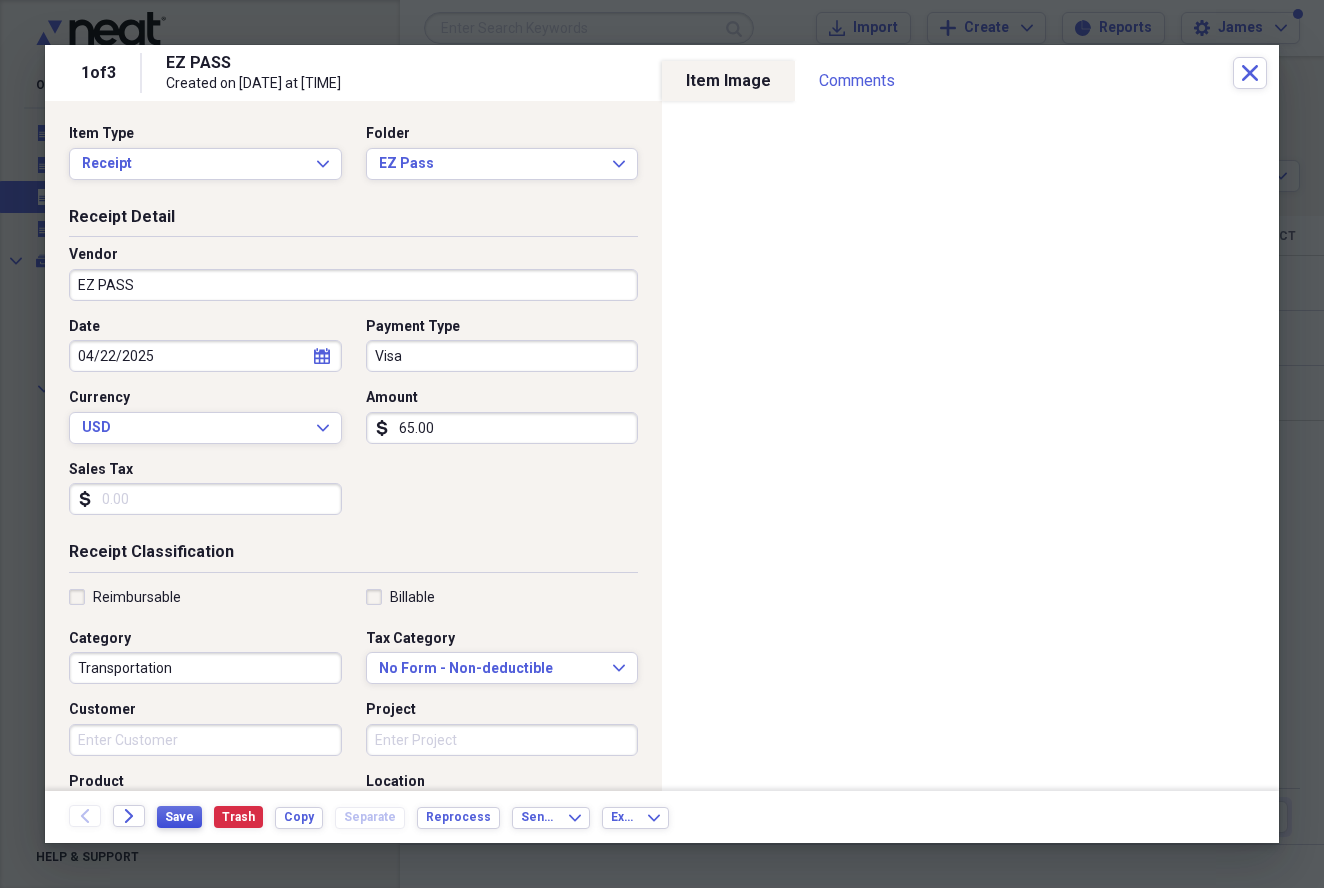 click on "Save" at bounding box center (179, 817) 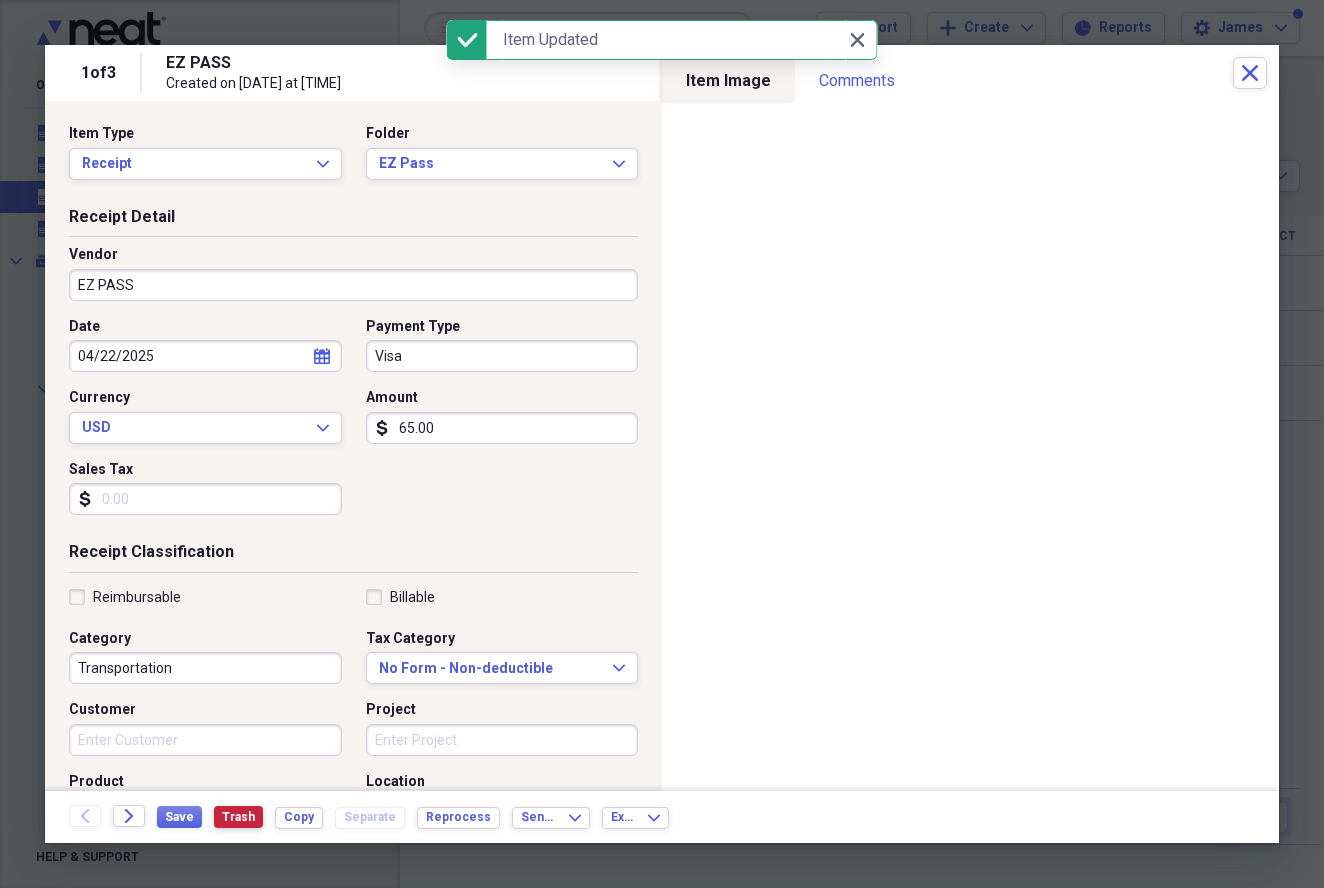 click on "Trash" at bounding box center (238, 817) 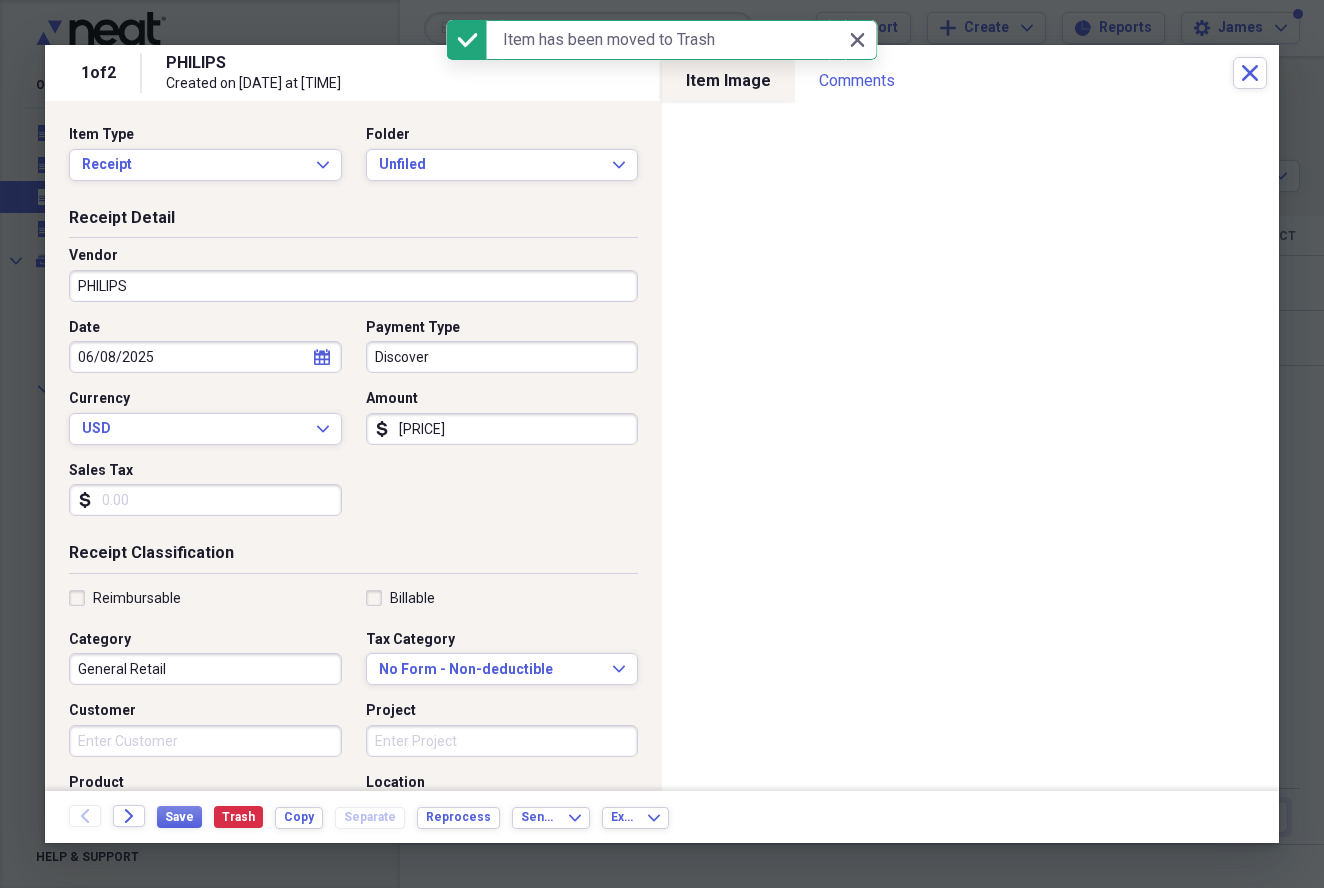 scroll, scrollTop: 0, scrollLeft: 0, axis: both 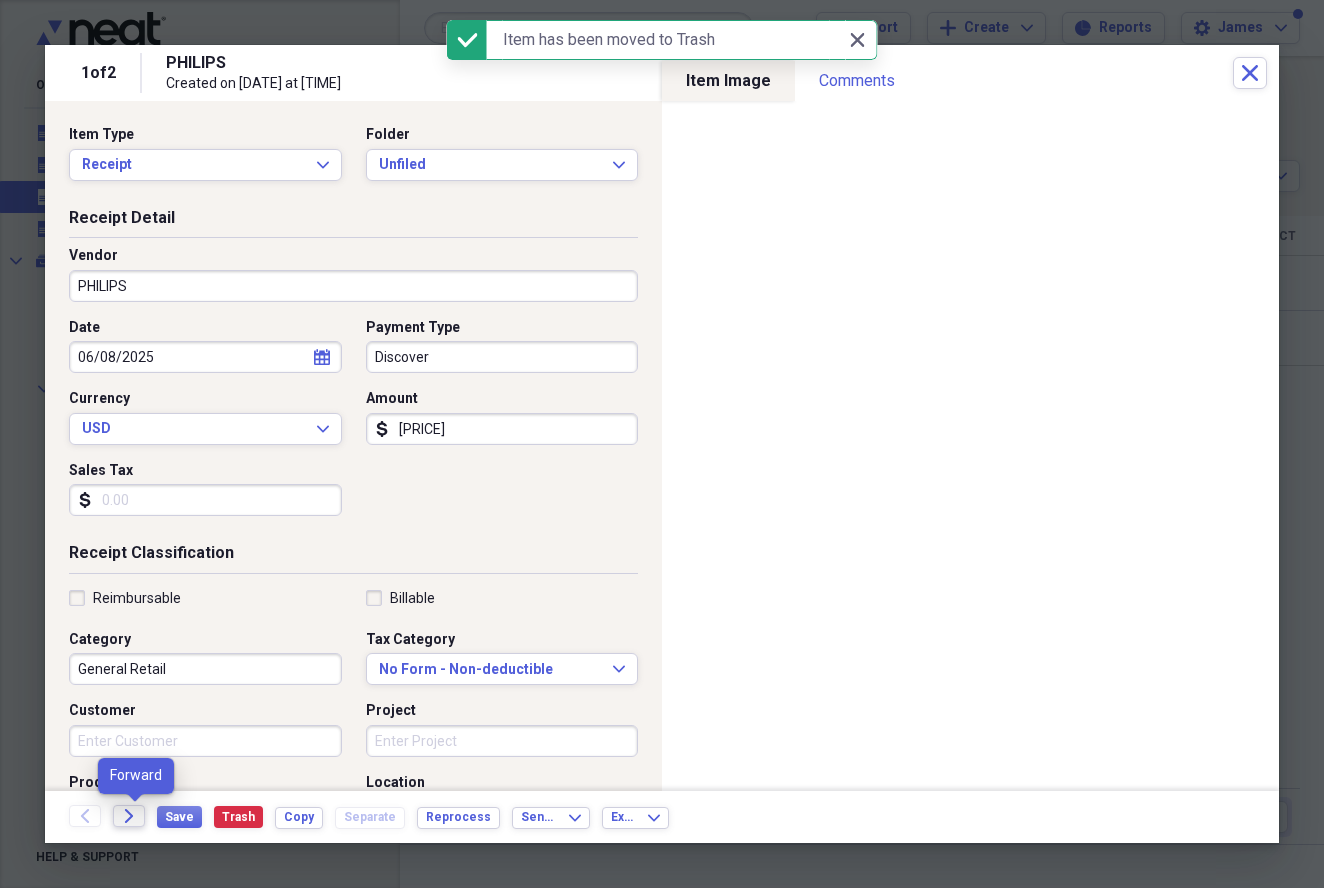 click on "Forward" 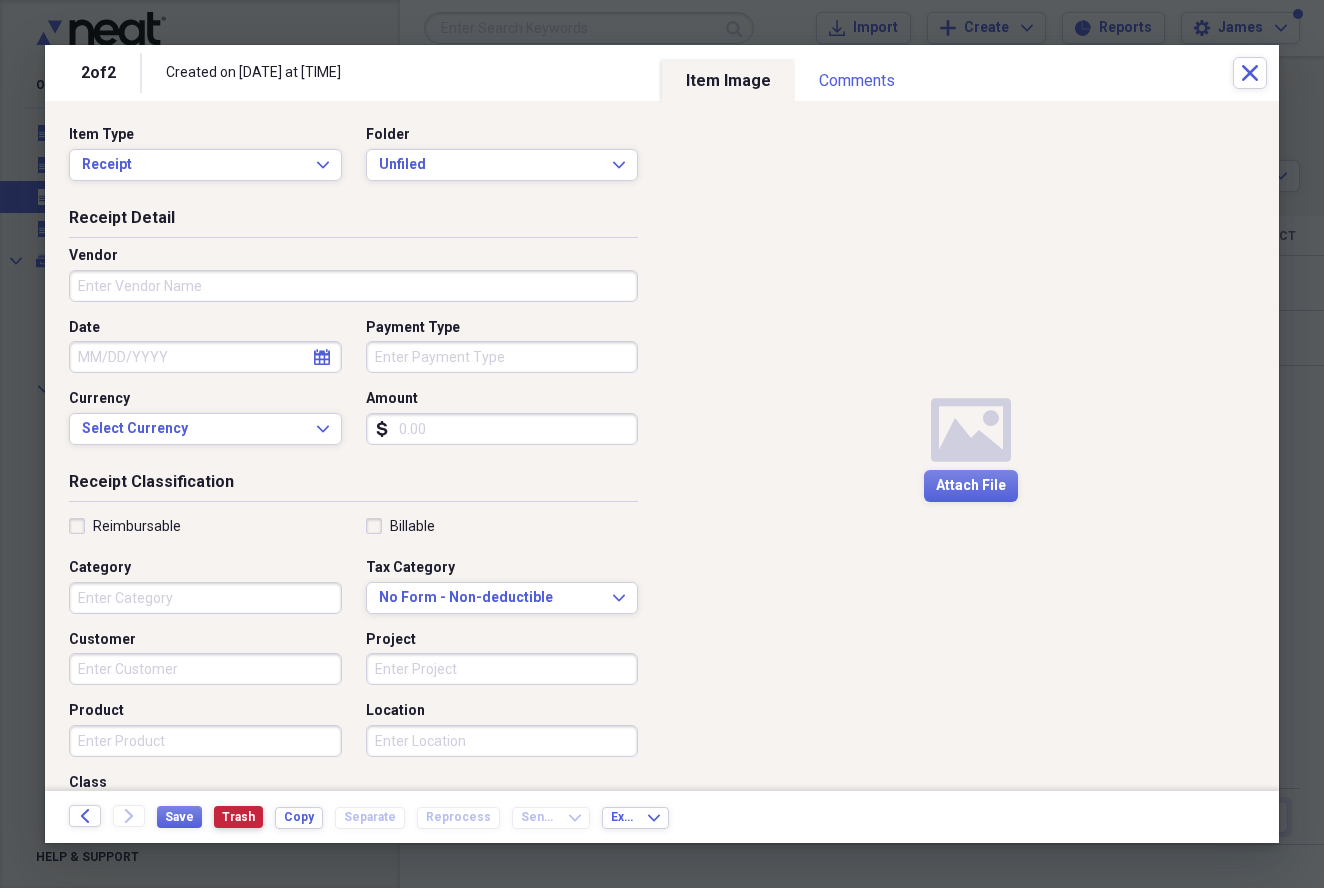 click on "Trash" at bounding box center (238, 817) 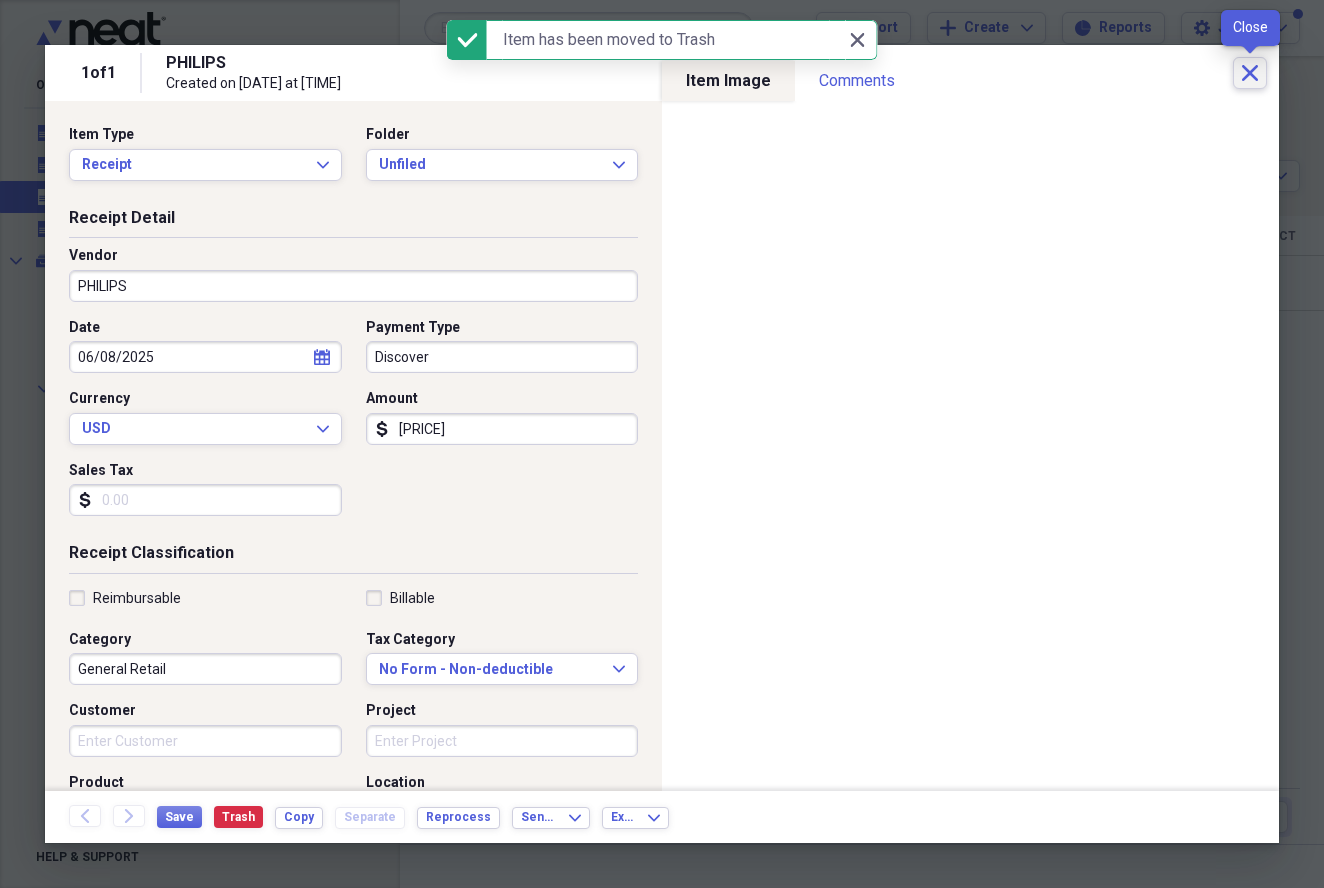 click on "Close" 